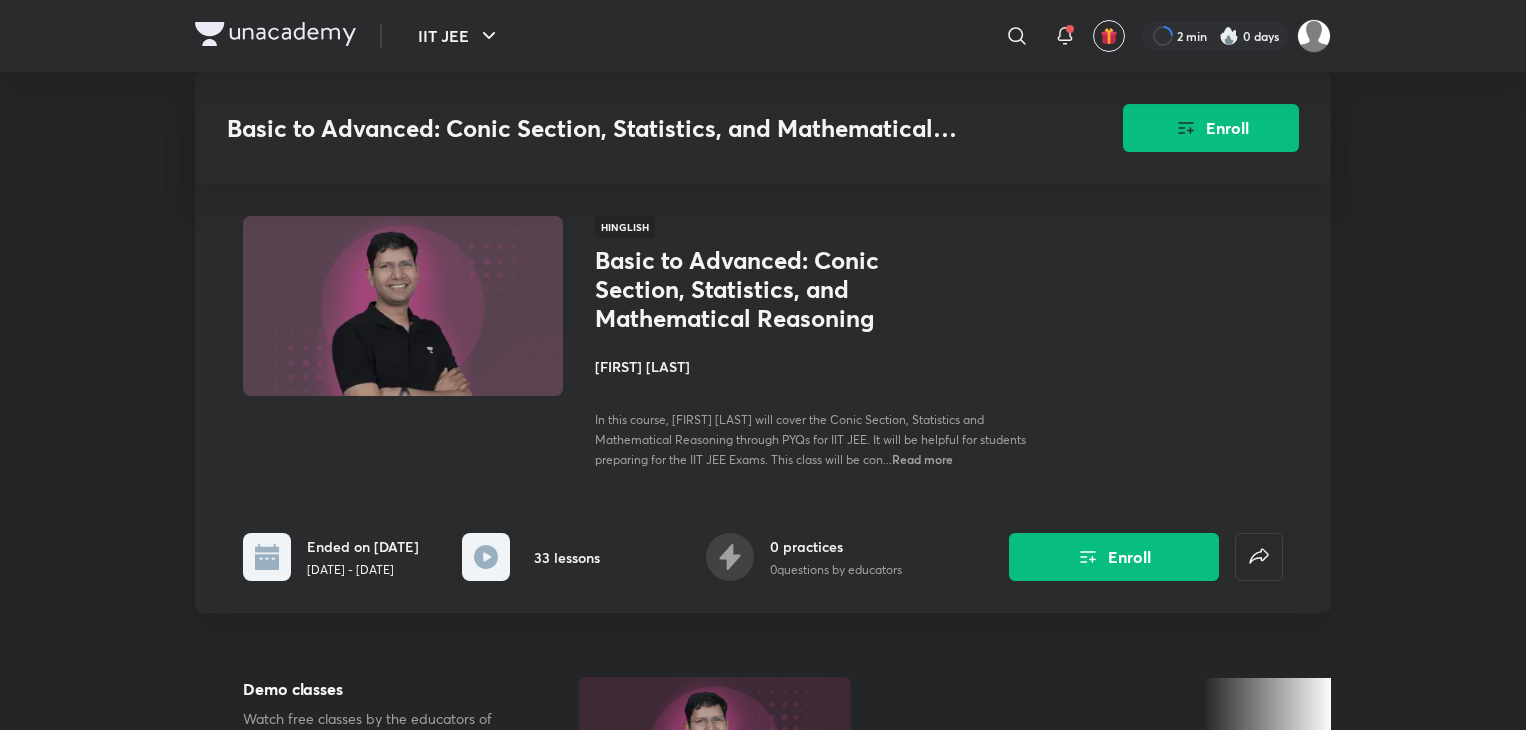 scroll, scrollTop: 833, scrollLeft: 0, axis: vertical 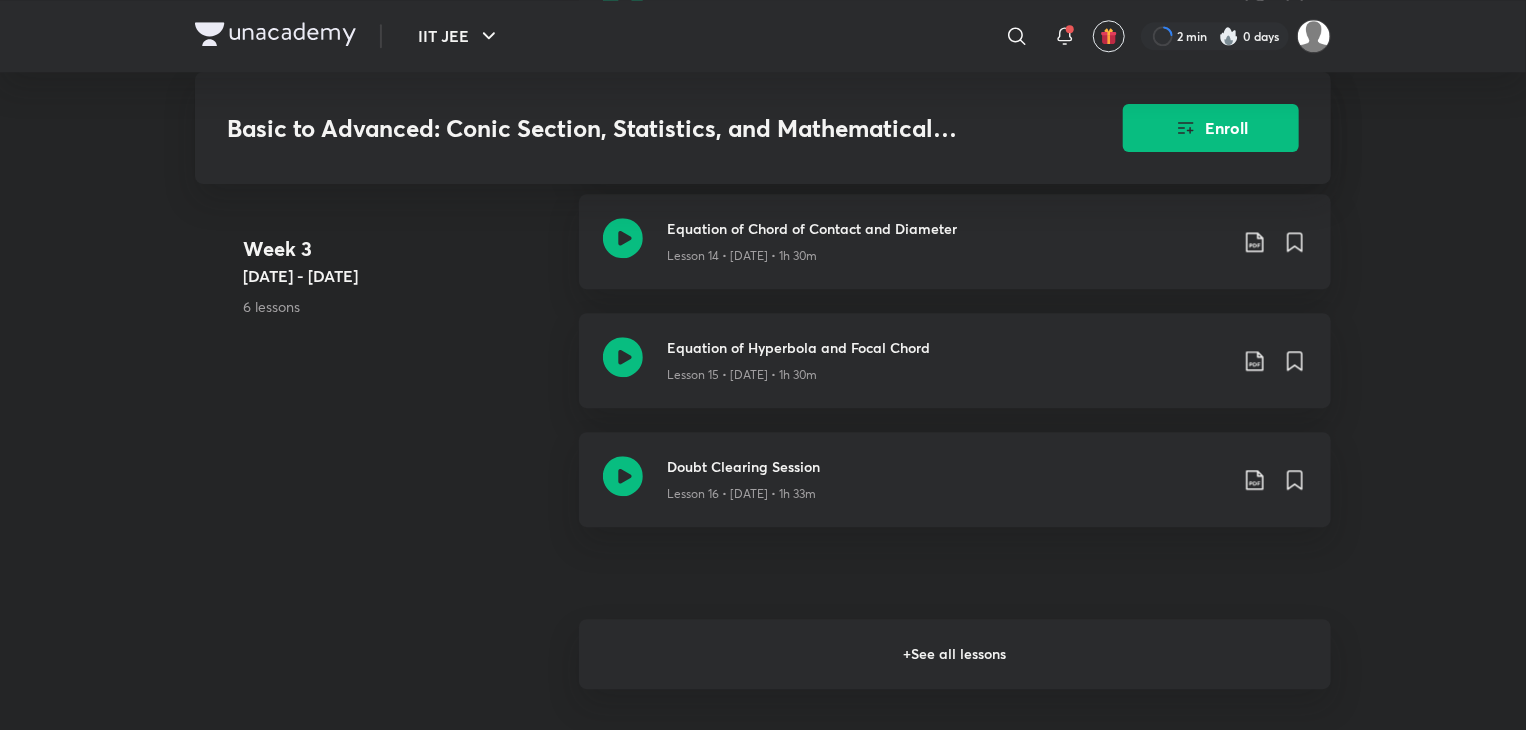click on "+  See all lessons" at bounding box center (955, 654) 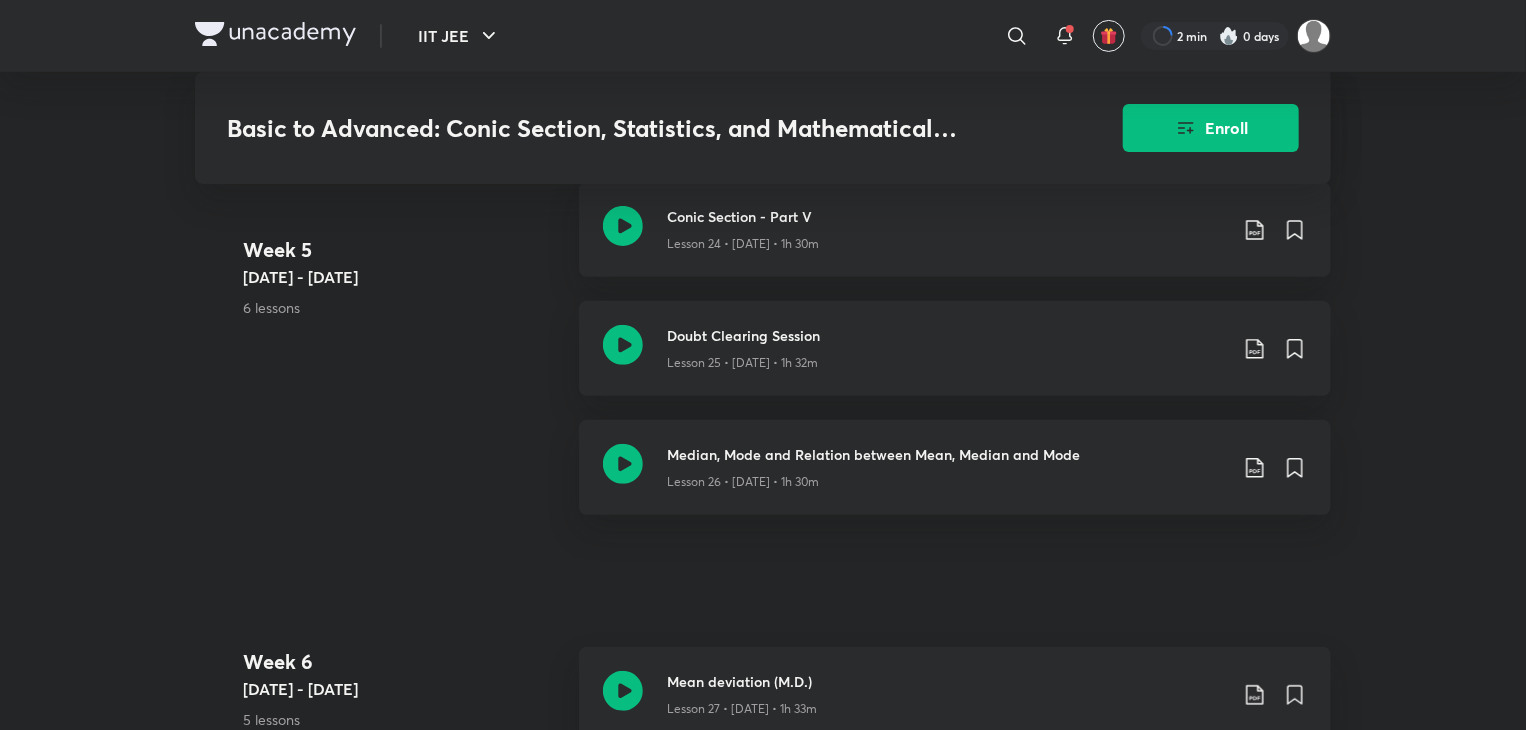 scroll, scrollTop: 3892, scrollLeft: 0, axis: vertical 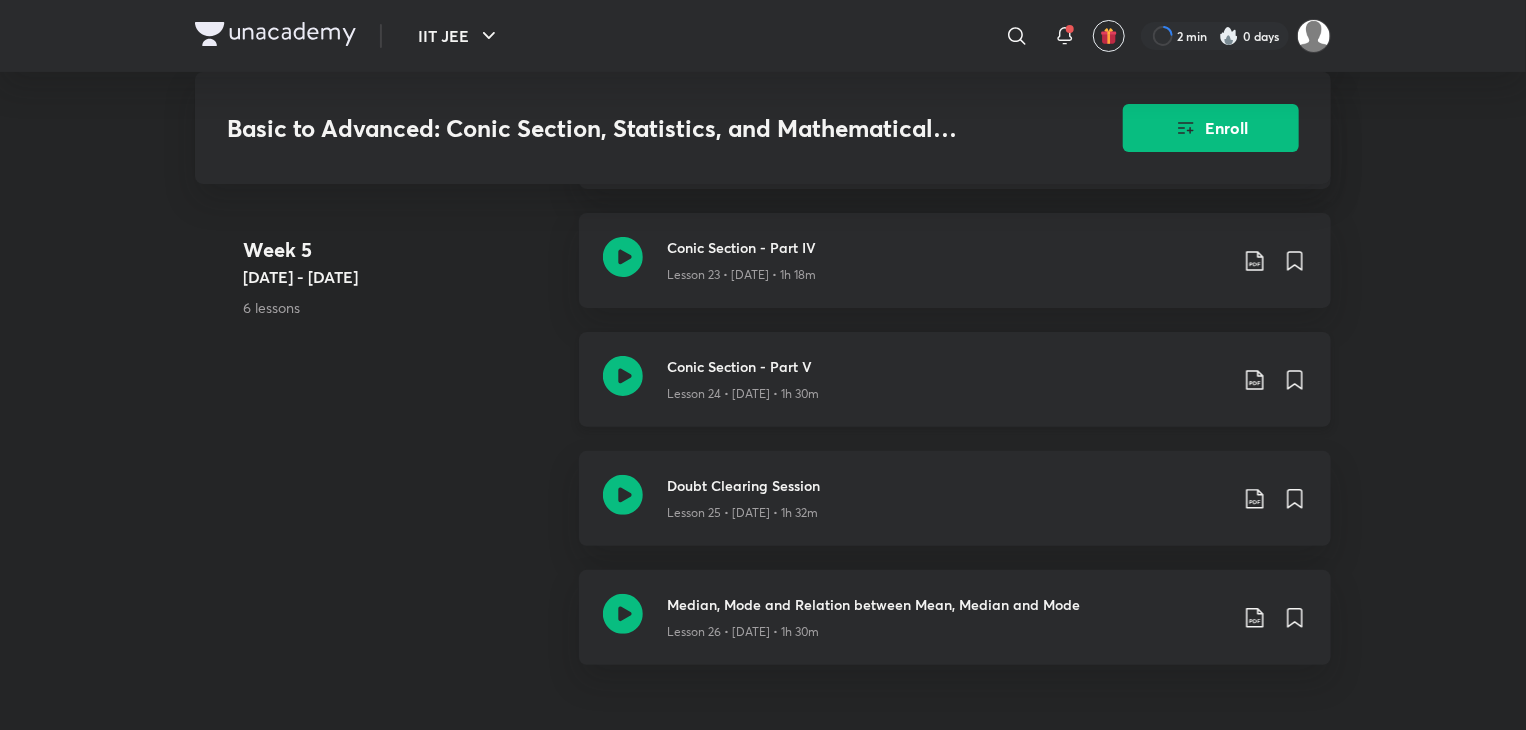 click 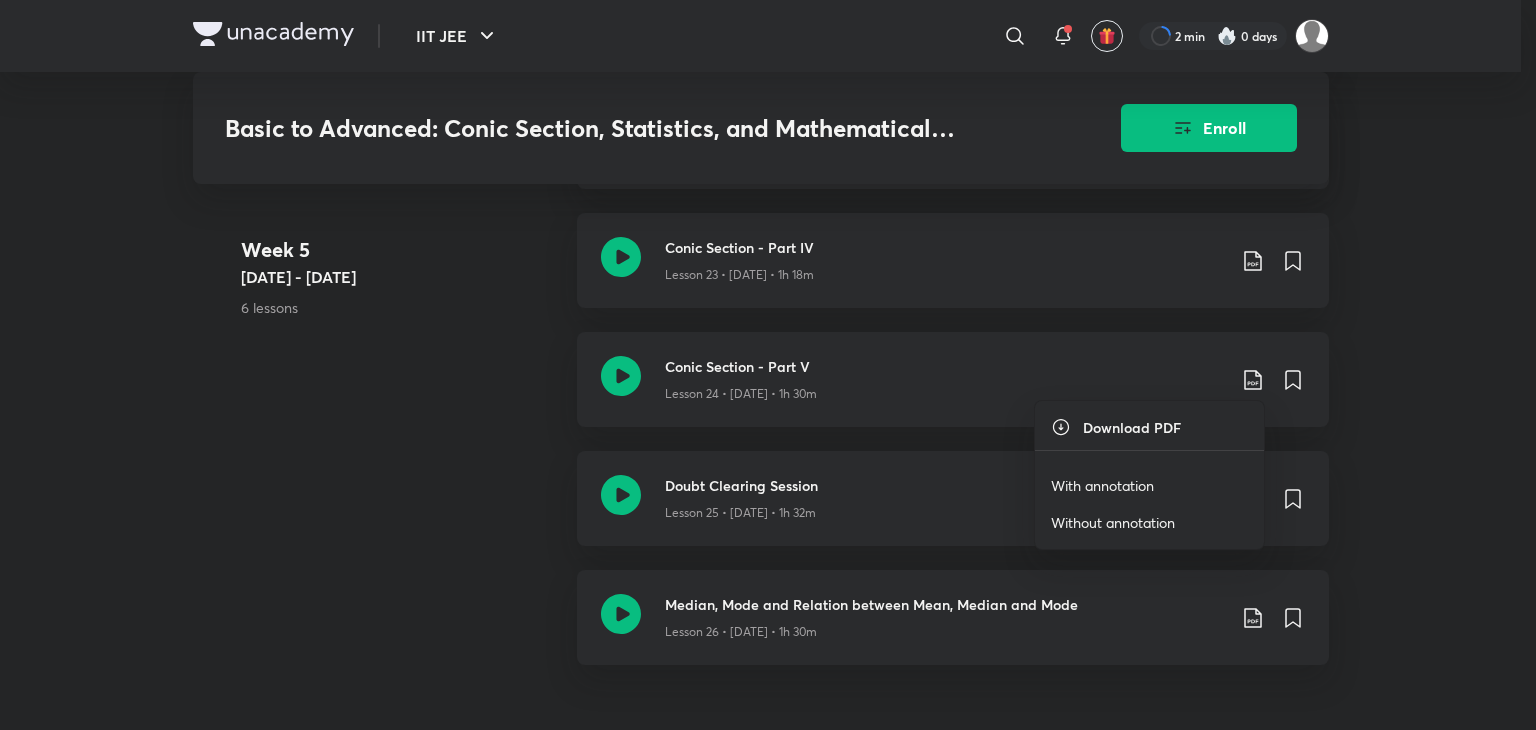 click on "With annotation" at bounding box center (1102, 485) 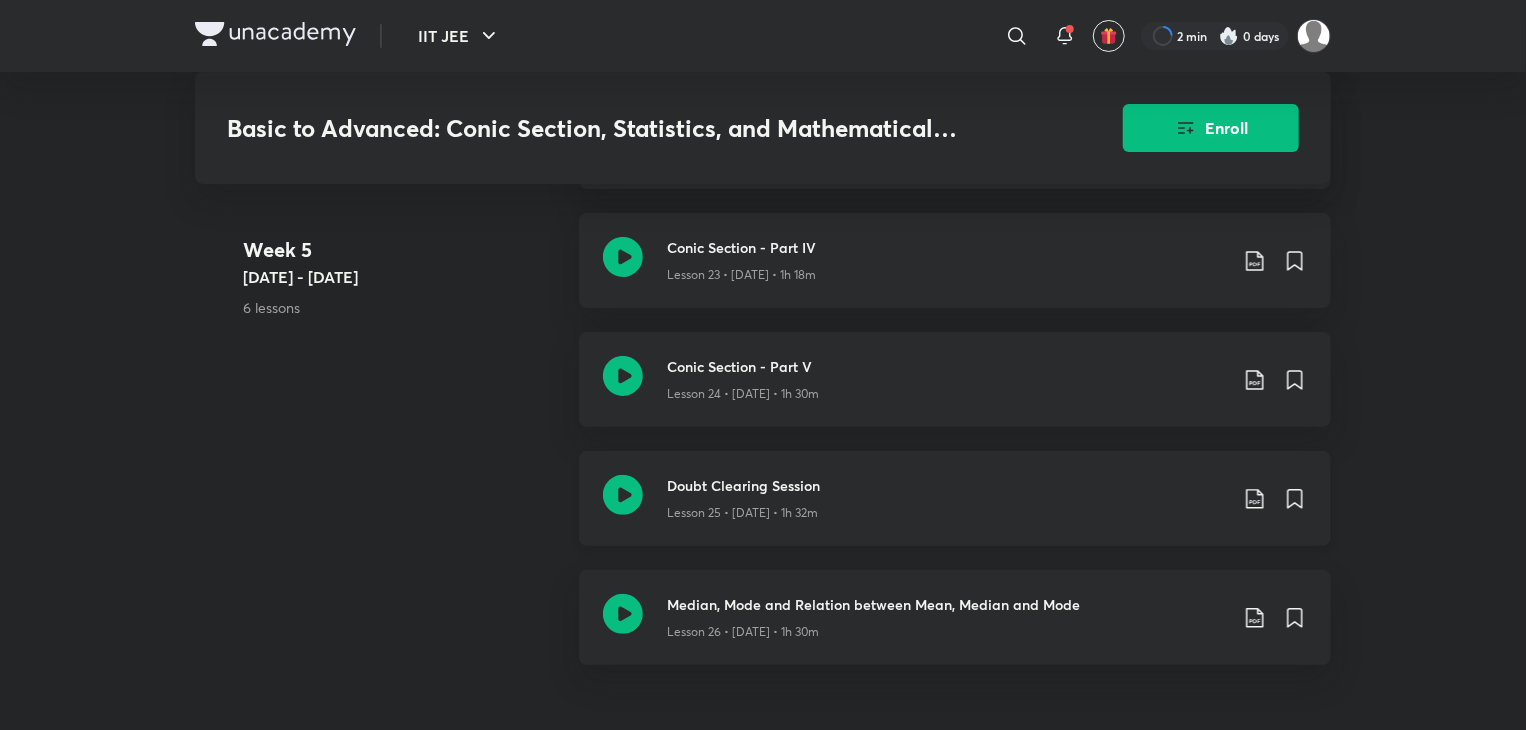 click 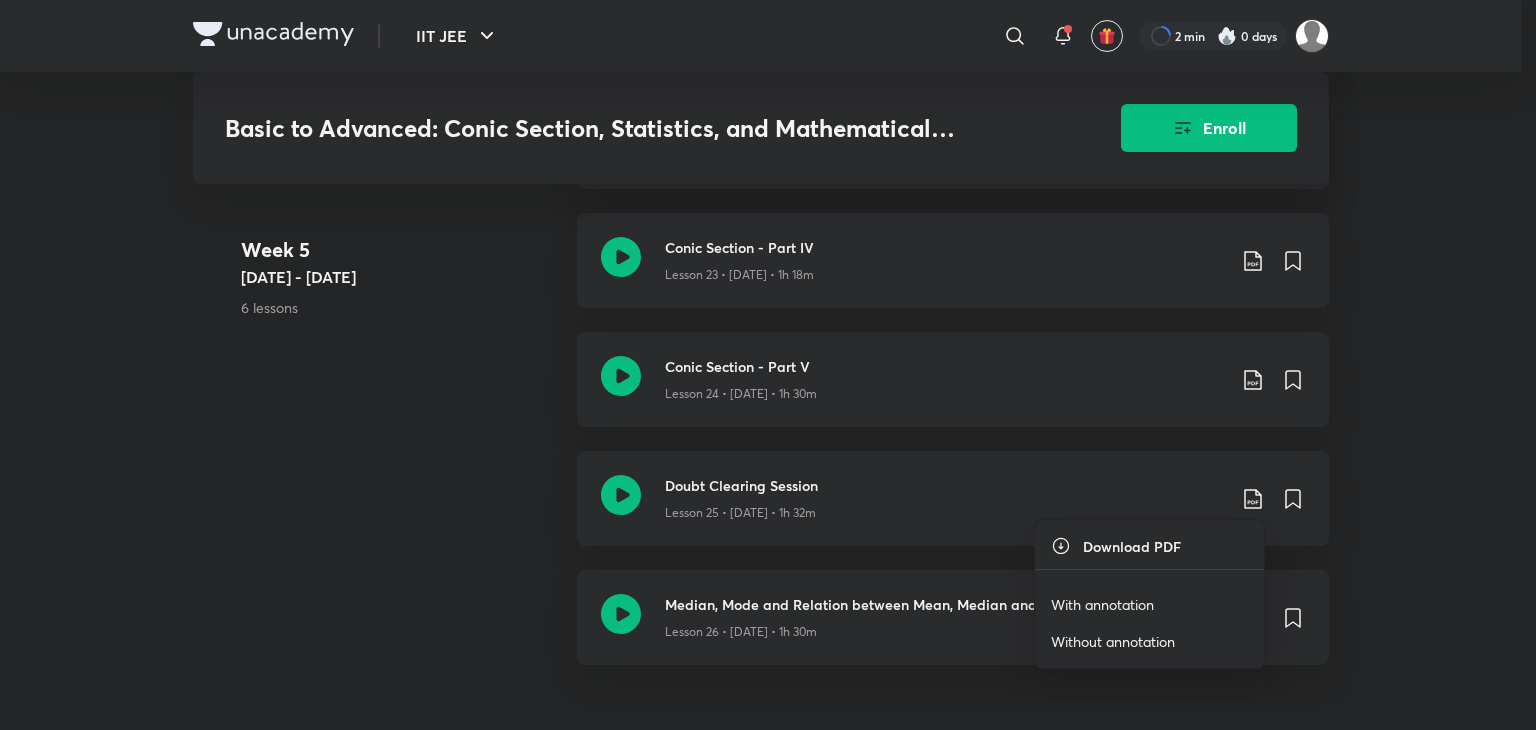 click on "With annotation" at bounding box center [1102, 604] 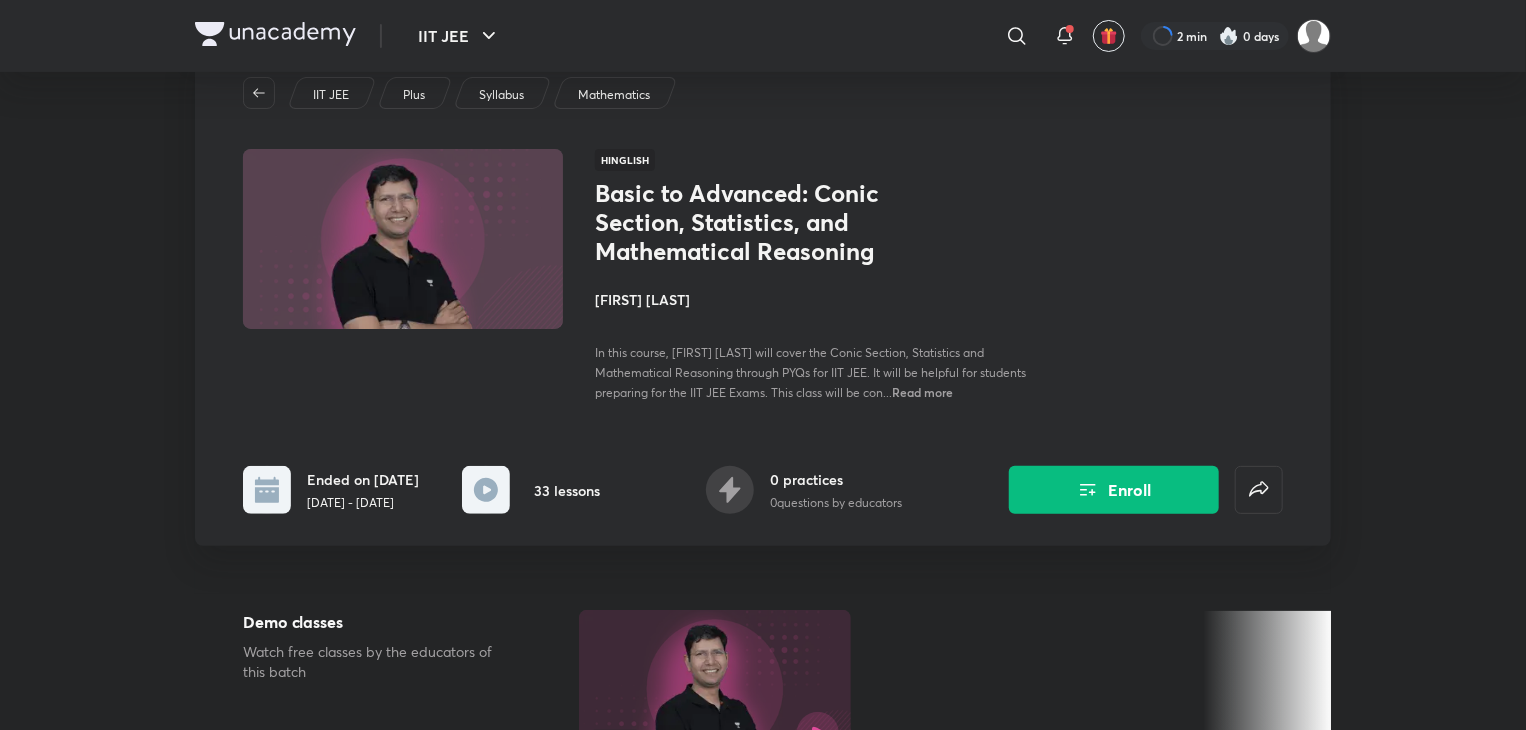 scroll, scrollTop: 44, scrollLeft: 0, axis: vertical 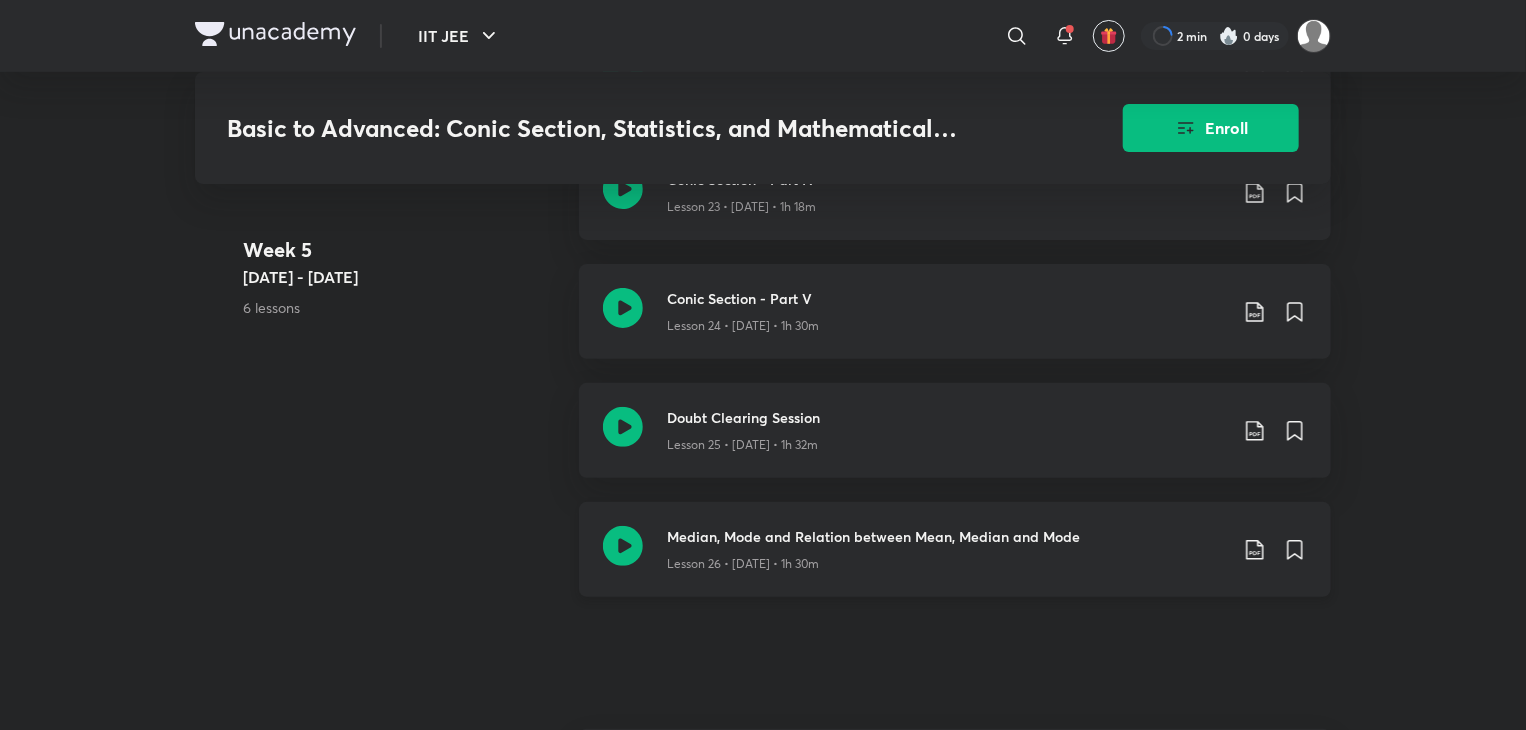 click 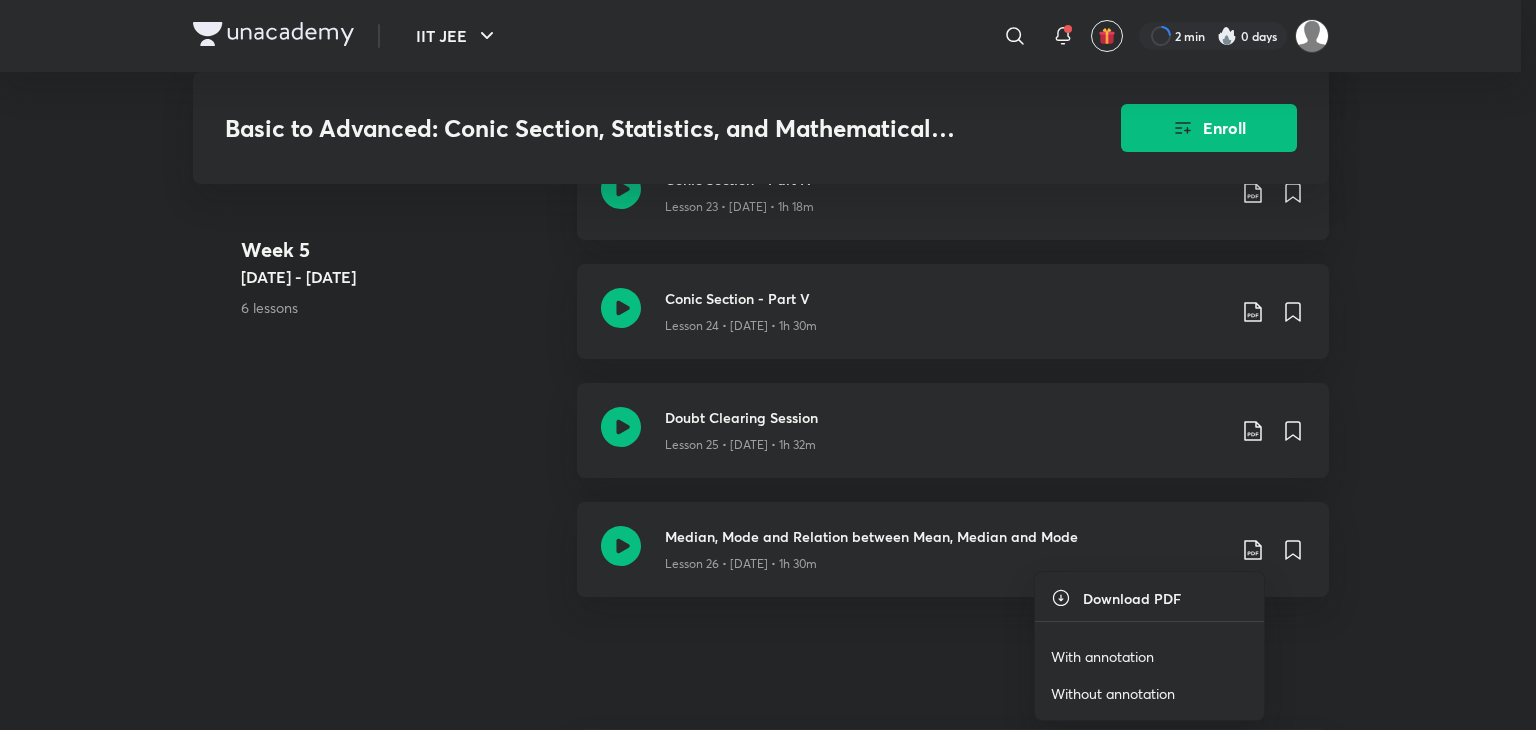 click on "With annotation" at bounding box center [1102, 656] 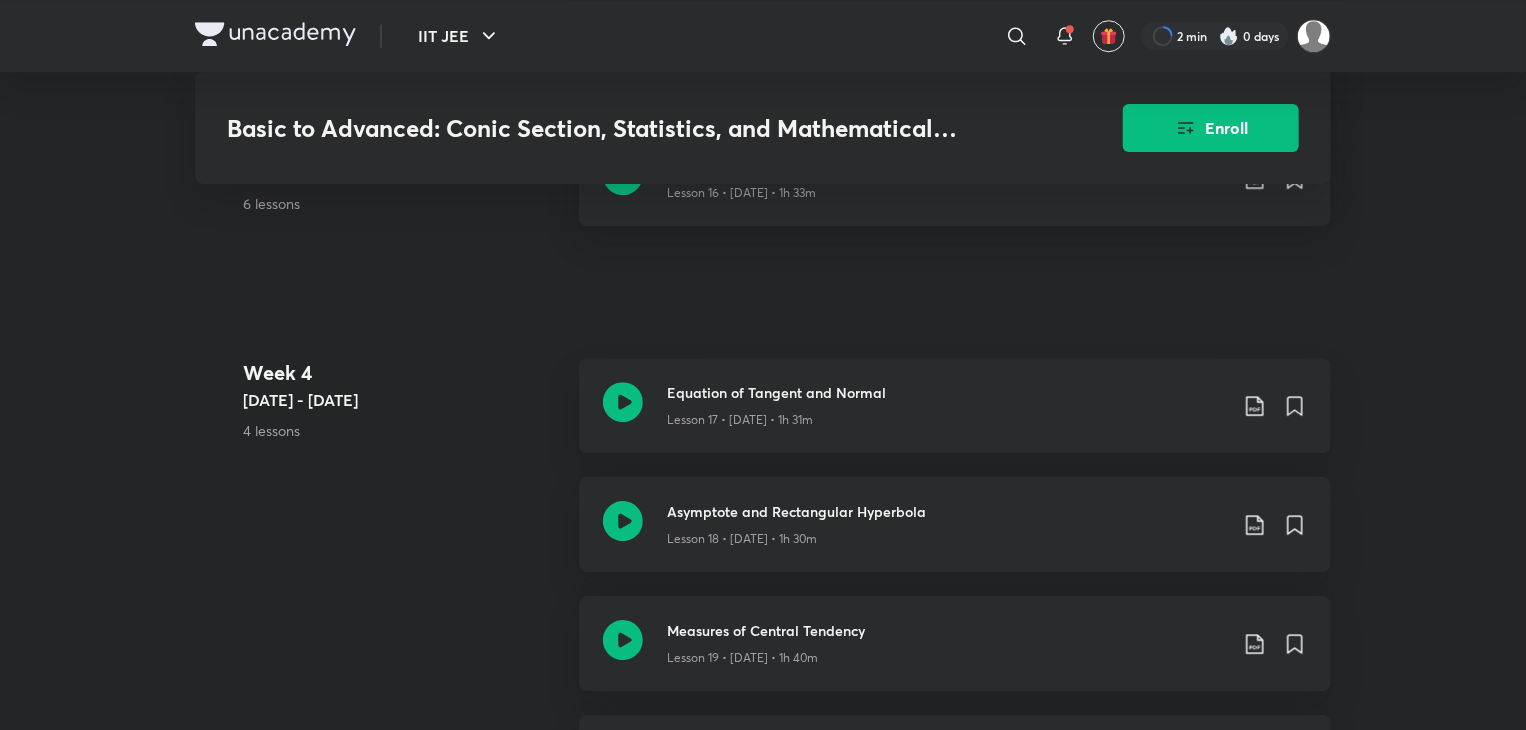 scroll, scrollTop: 2969, scrollLeft: 0, axis: vertical 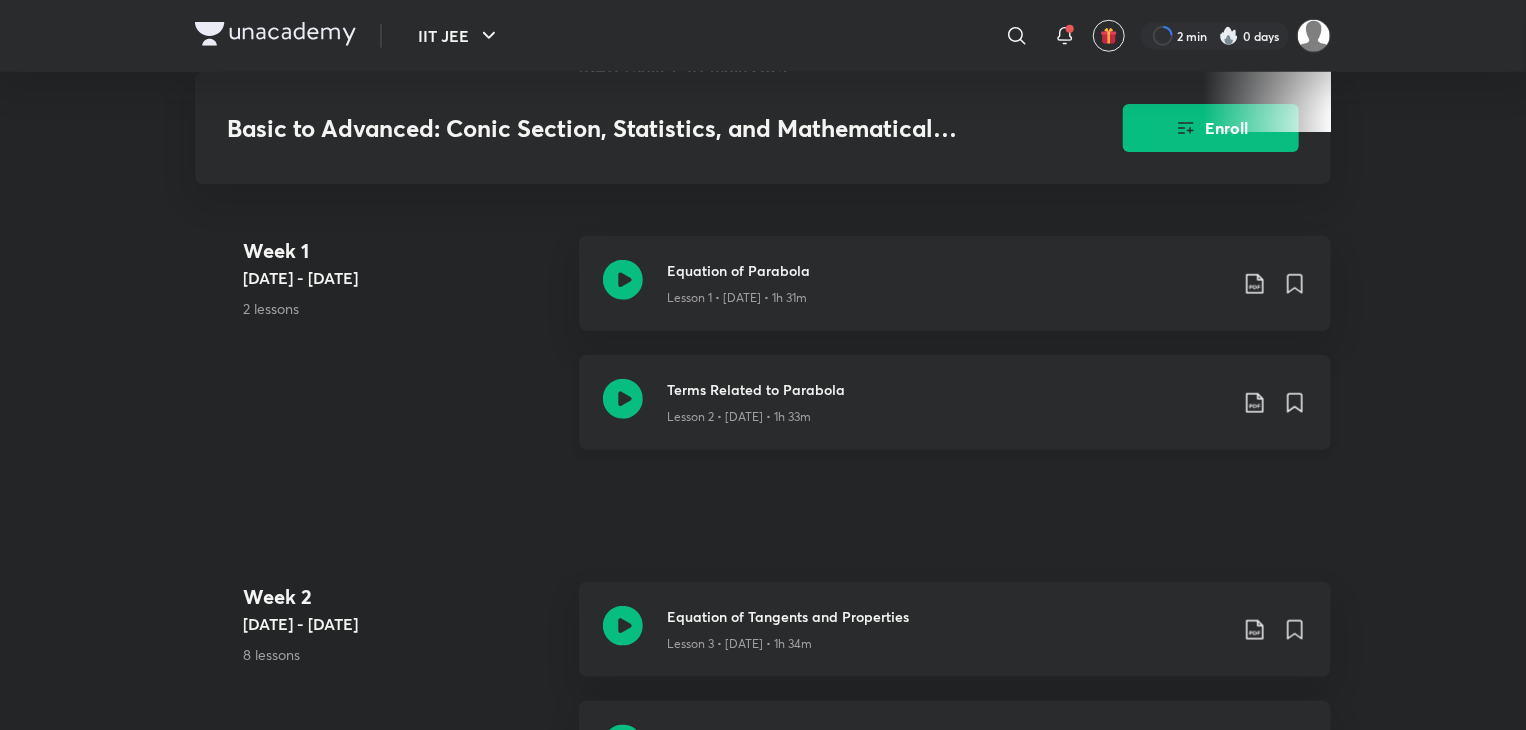 click on "Terms Related to Parabola" at bounding box center [947, 389] 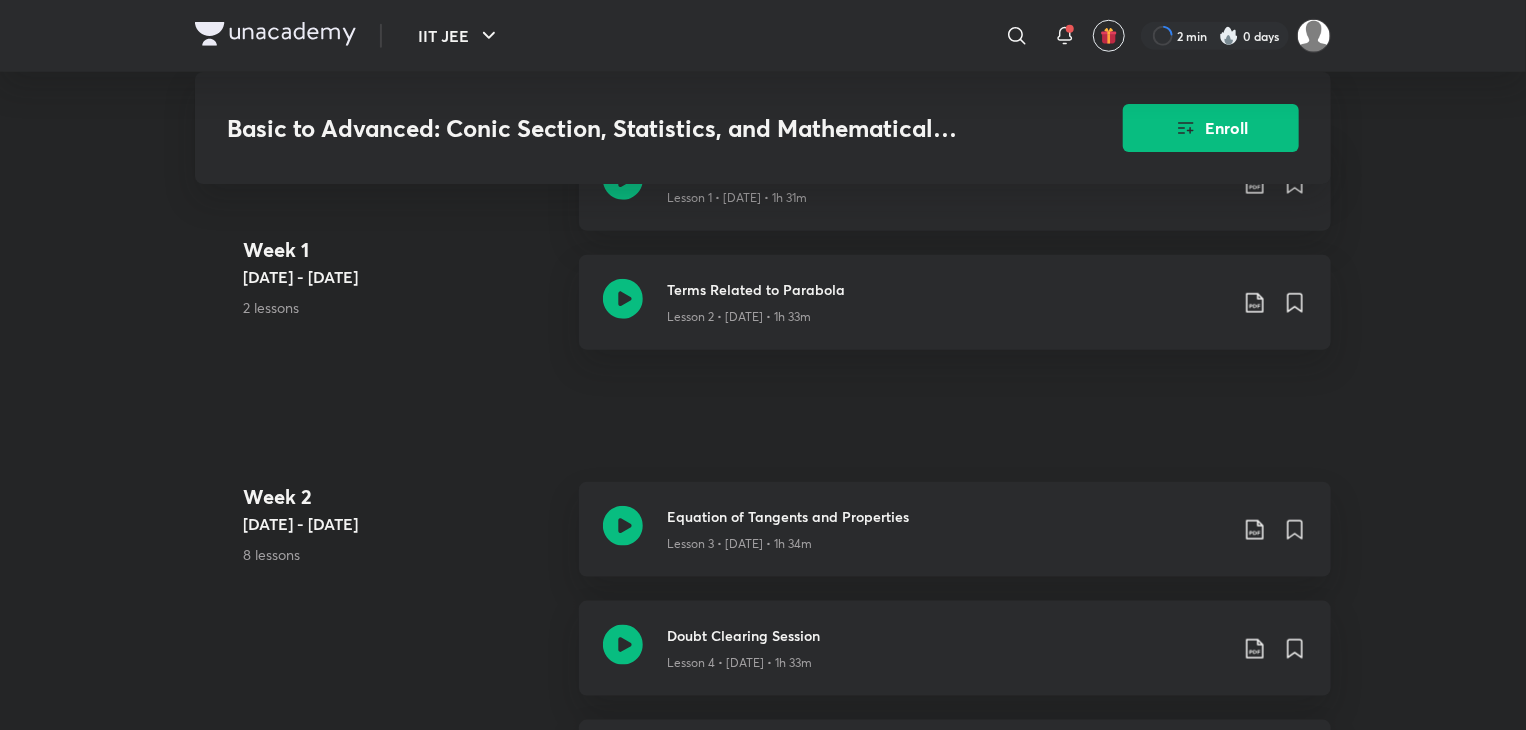 scroll, scrollTop: 920, scrollLeft: 0, axis: vertical 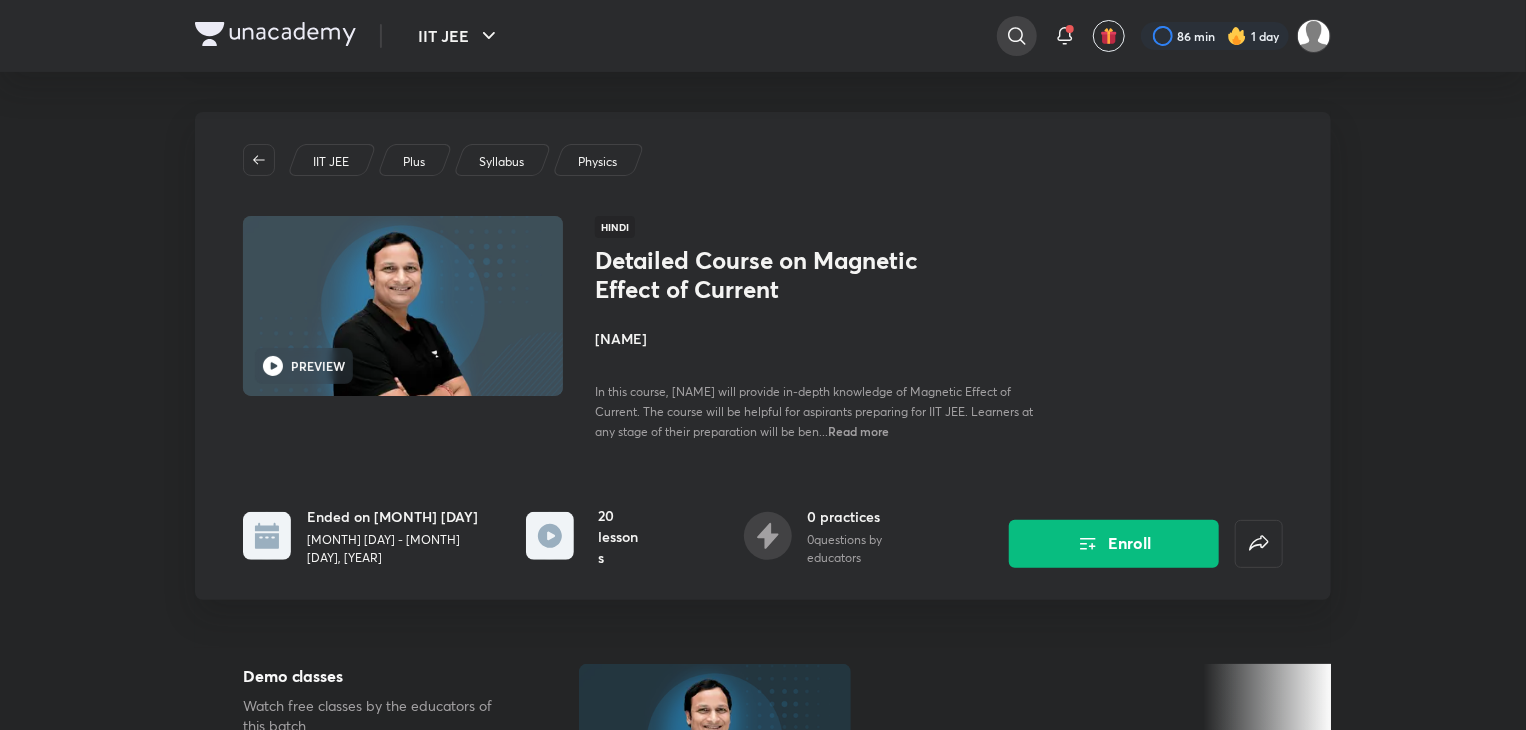 click at bounding box center [1017, 36] 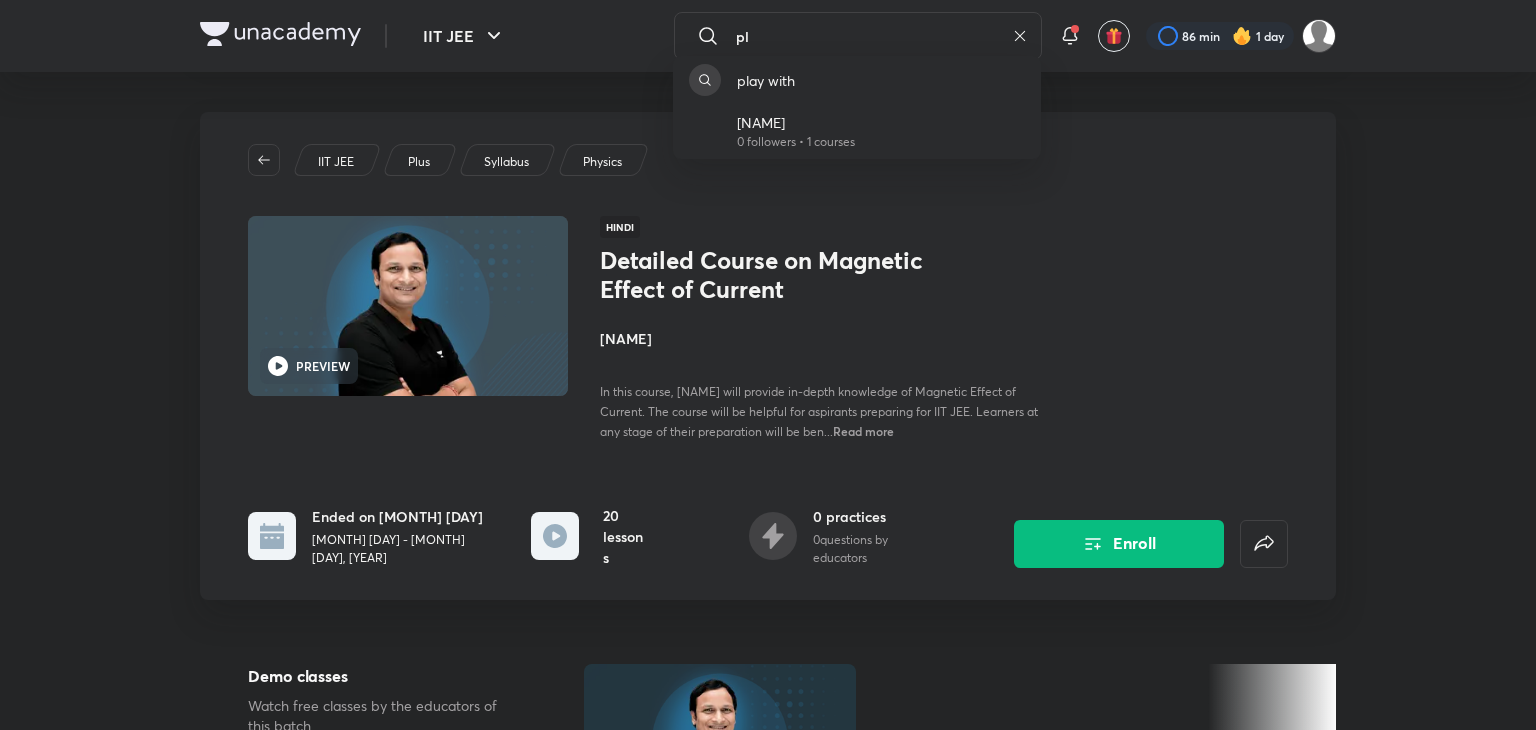 type on "p" 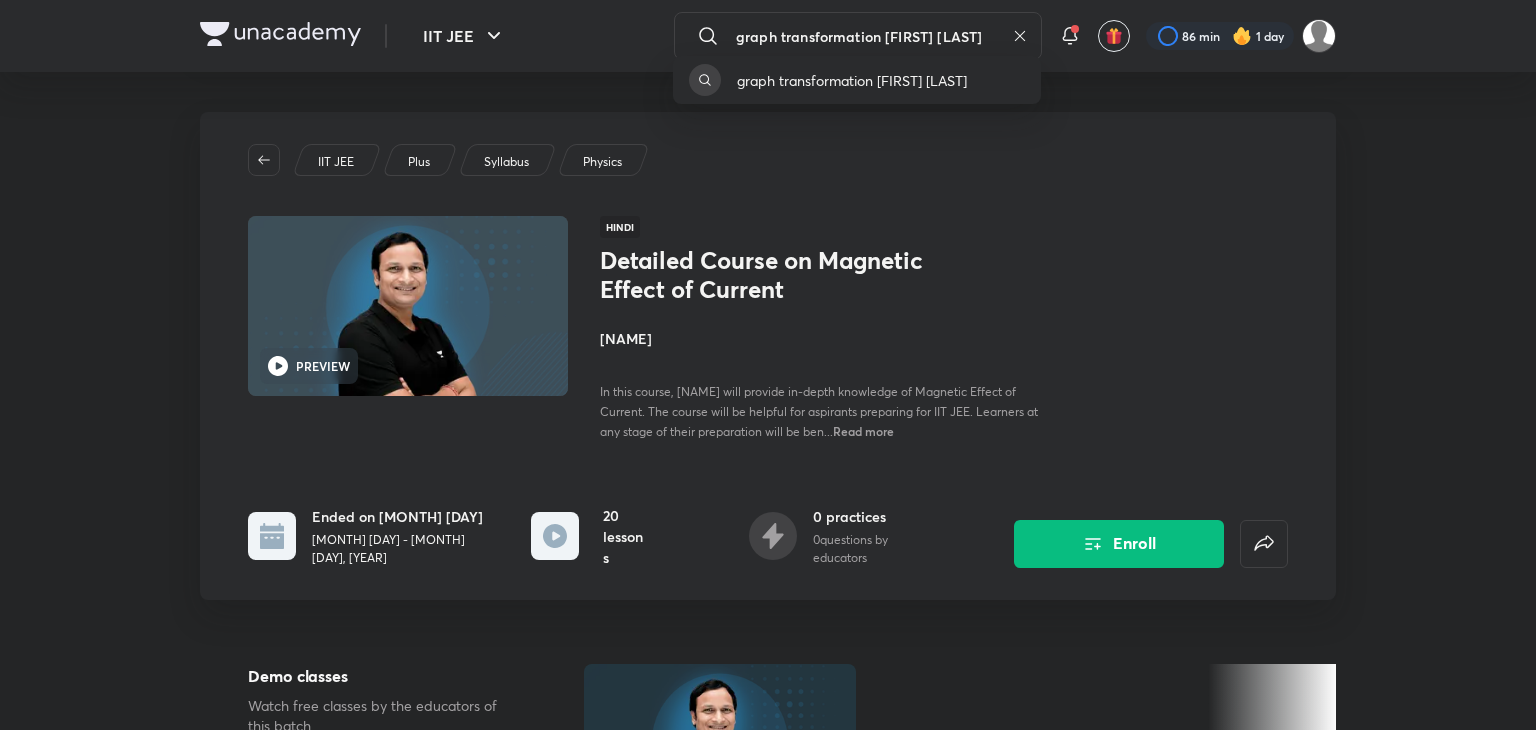 type on "graph transformation [FIRST] [LAST]" 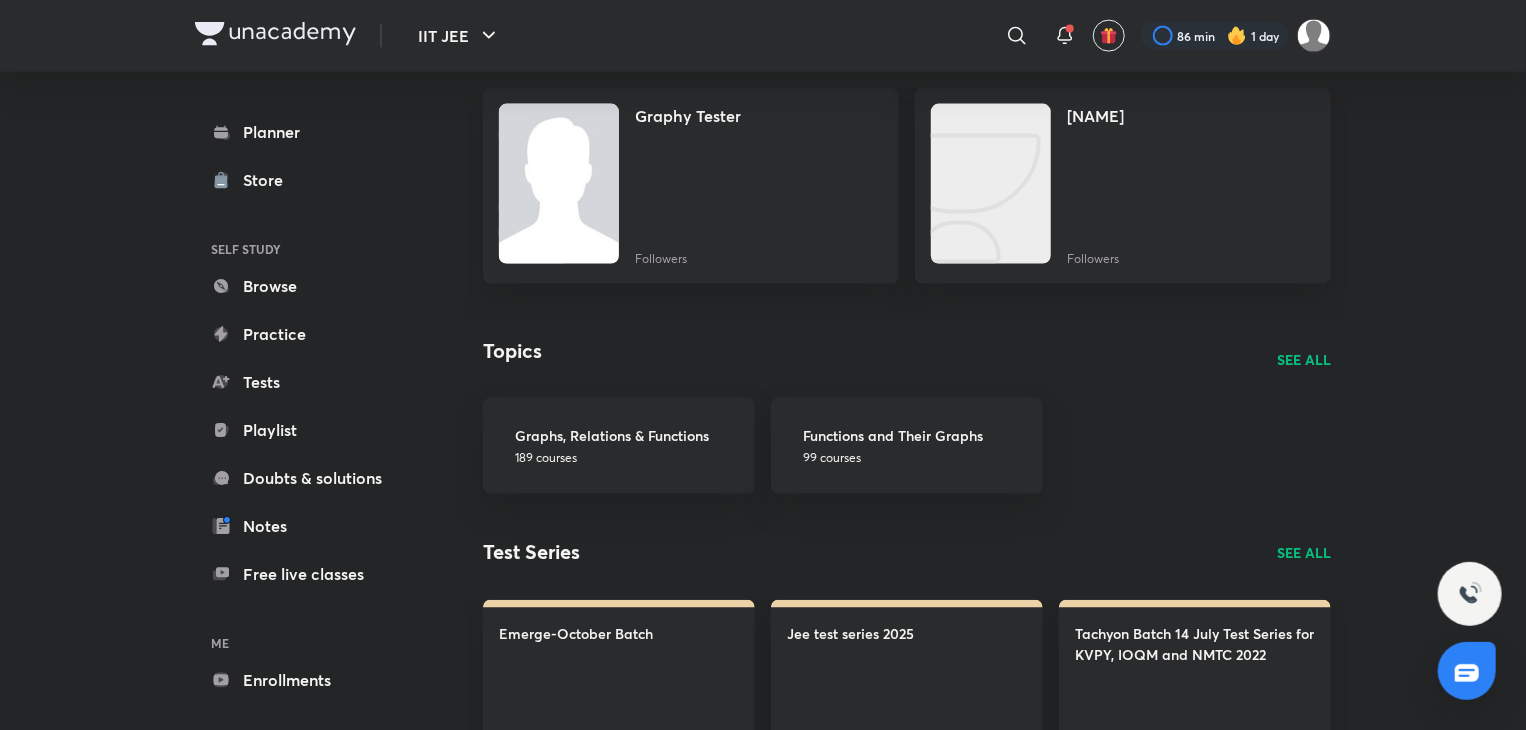 scroll, scrollTop: 1544, scrollLeft: 0, axis: vertical 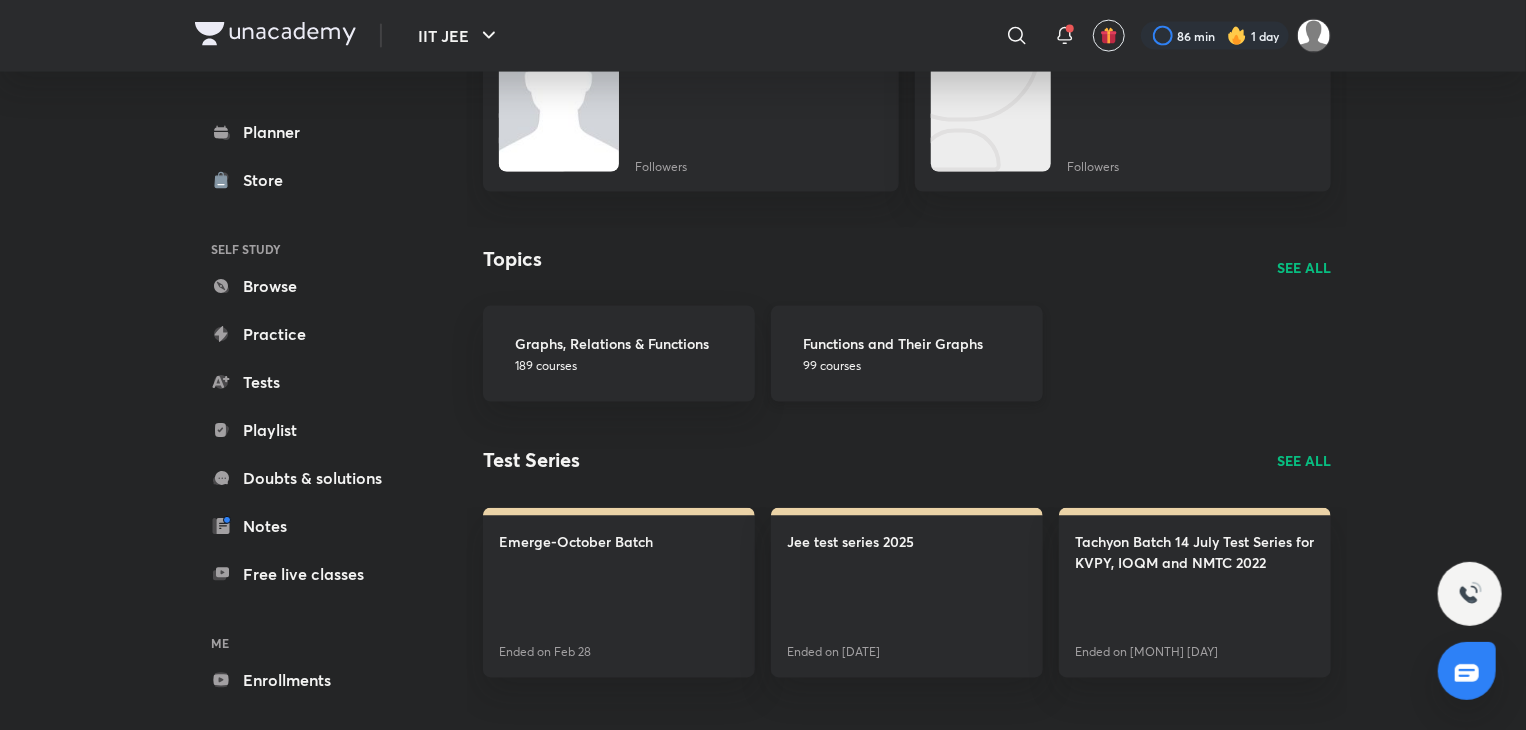 click on "99 courses" at bounding box center (917, 367) 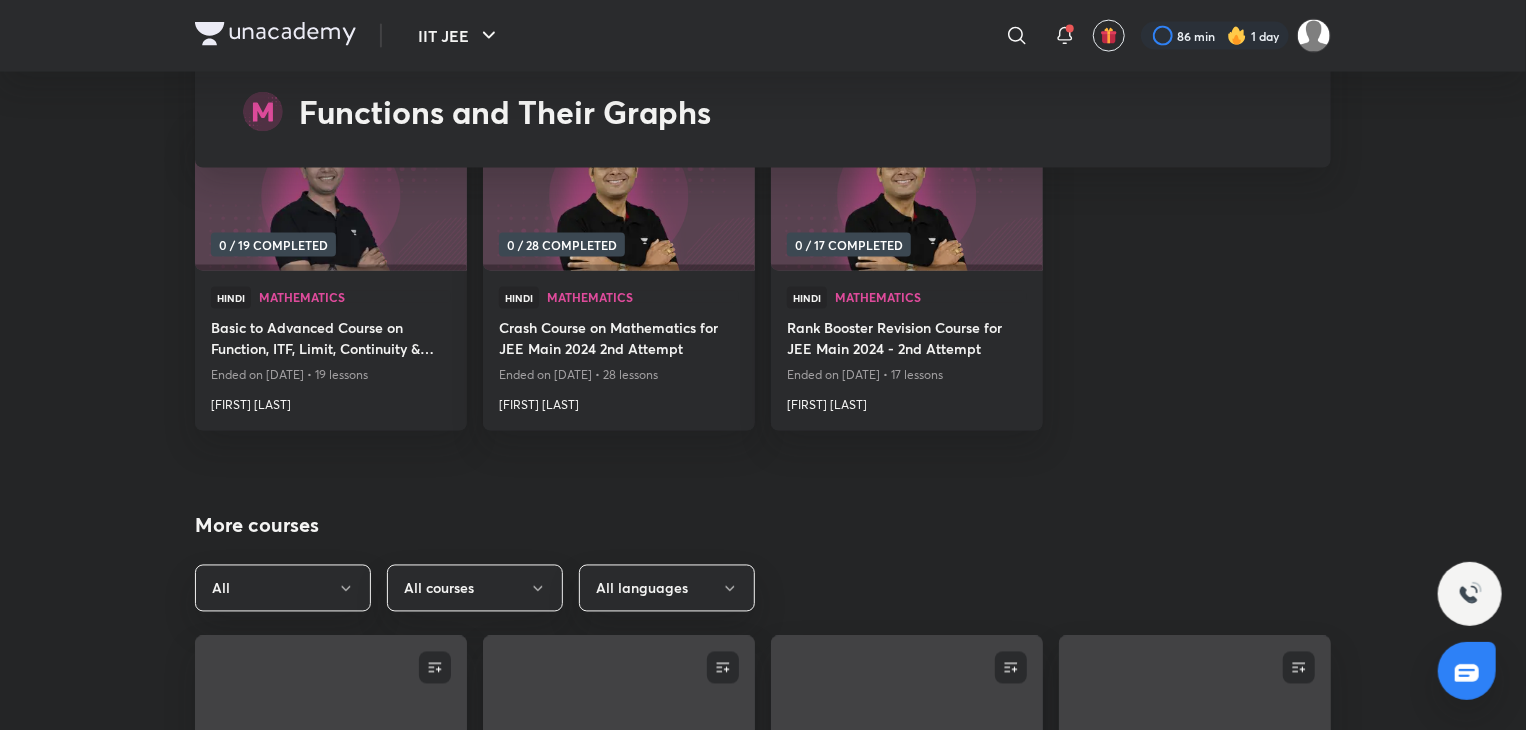 scroll, scrollTop: 0, scrollLeft: 0, axis: both 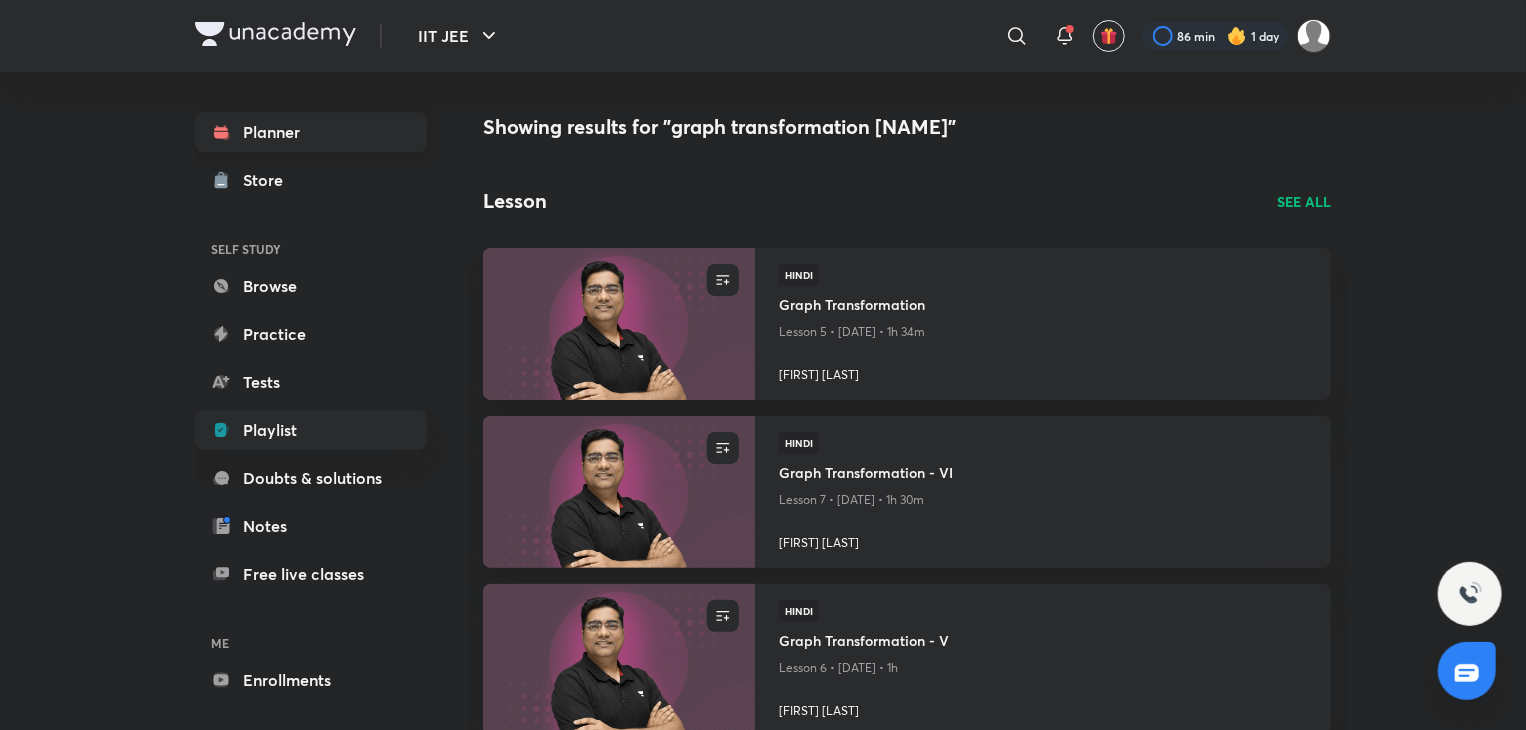 click on "Planner" at bounding box center (311, 132) 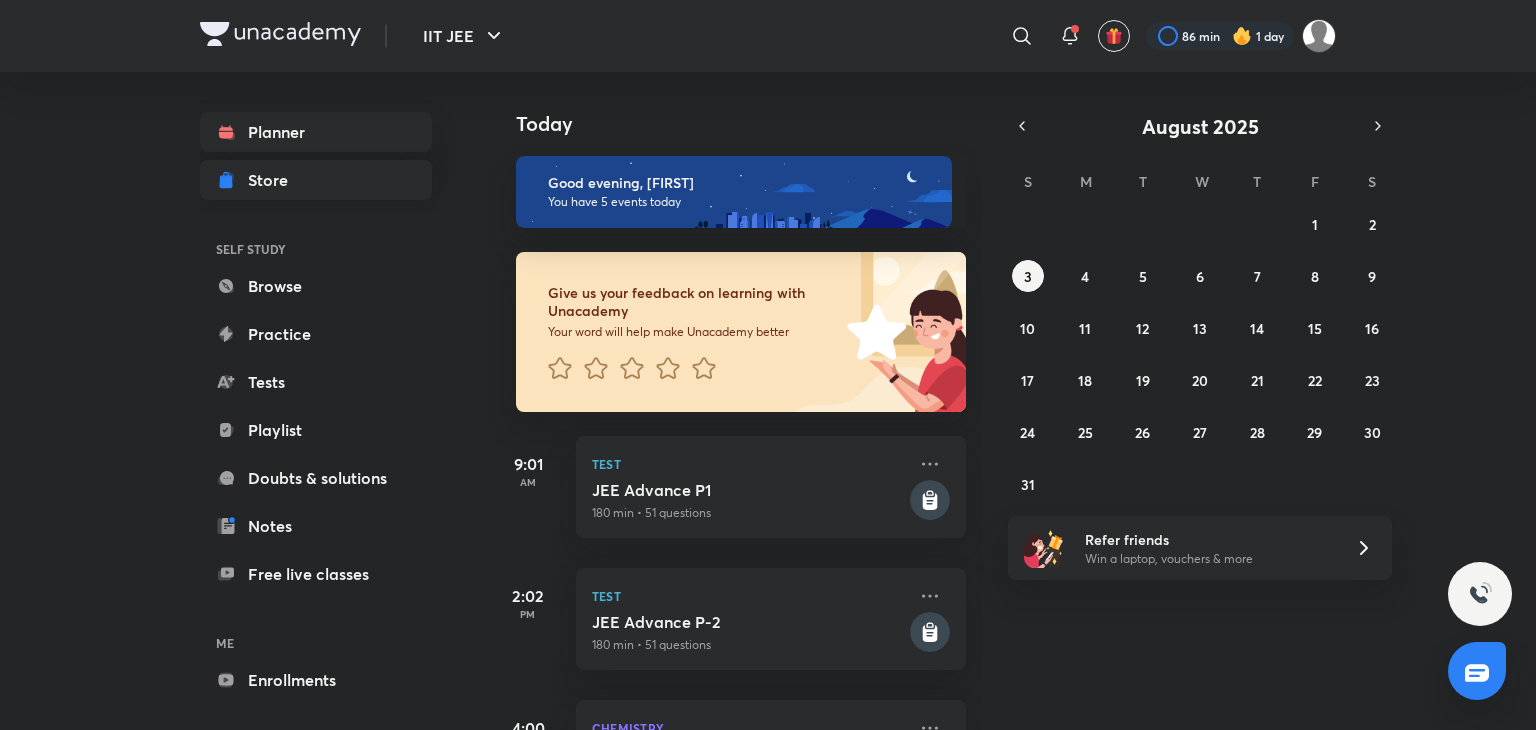 click on "Store" at bounding box center [274, 180] 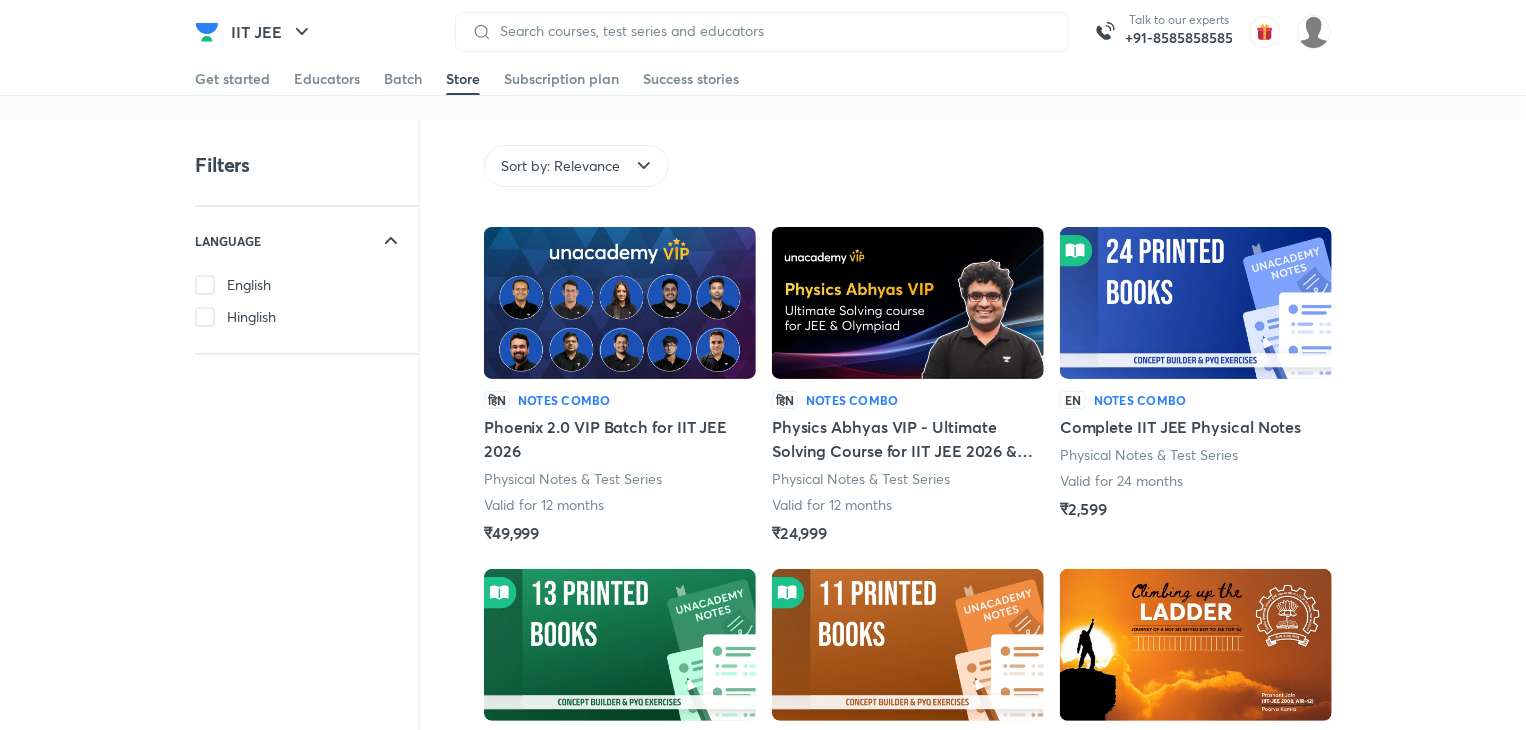 click at bounding box center [620, 303] 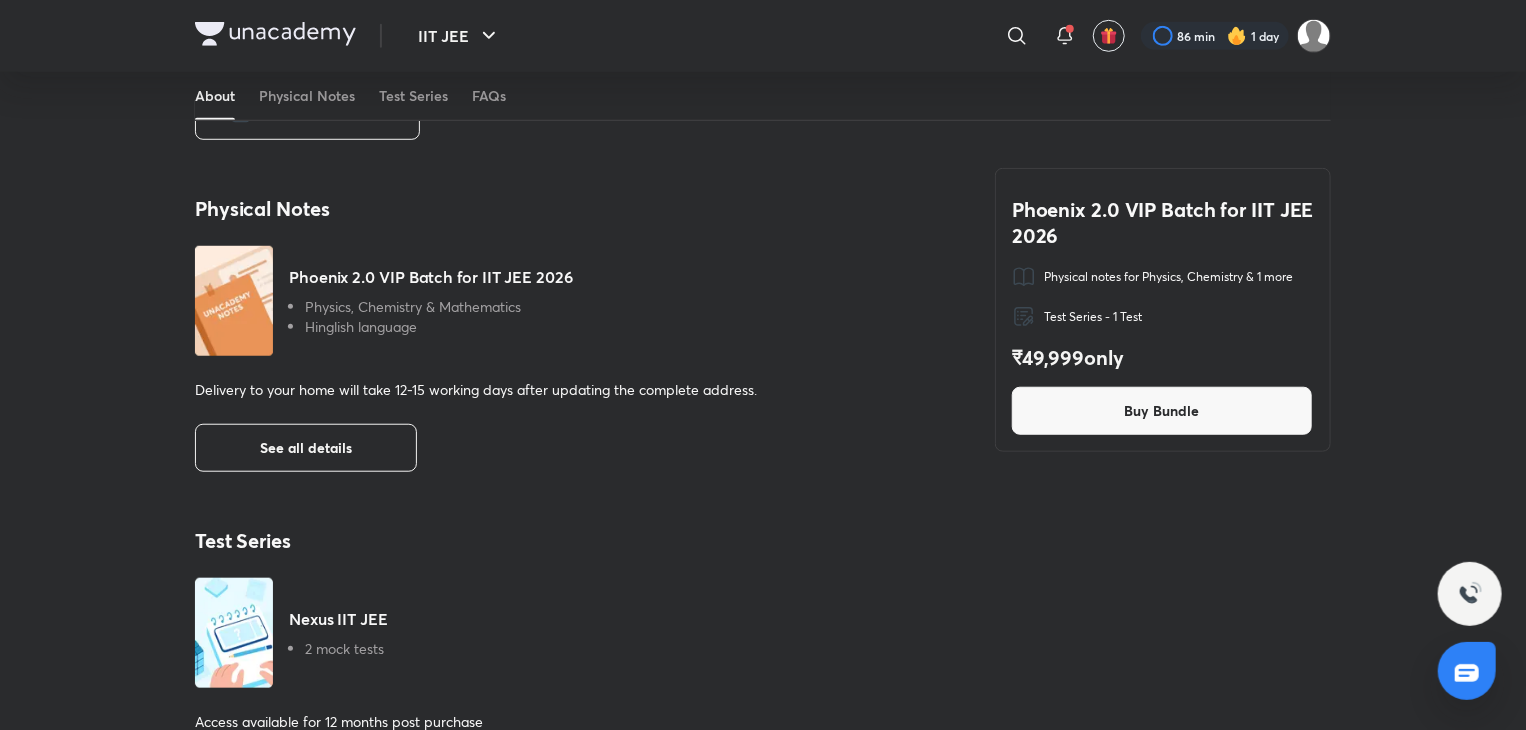 scroll, scrollTop: 1276, scrollLeft: 0, axis: vertical 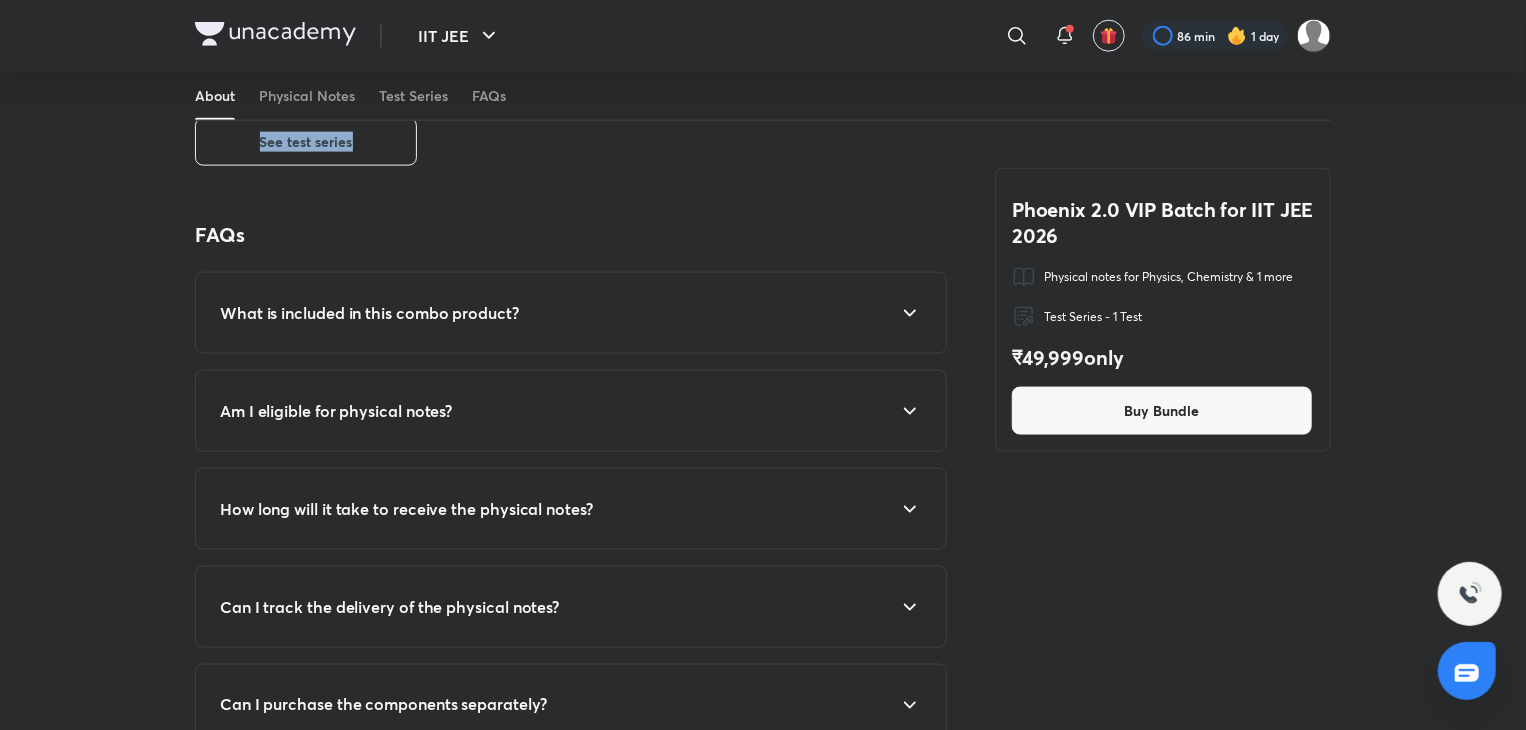 drag, startPoint x: 1525, startPoint y: 93, endPoint x: 1526, endPoint y: 62, distance: 31.016125 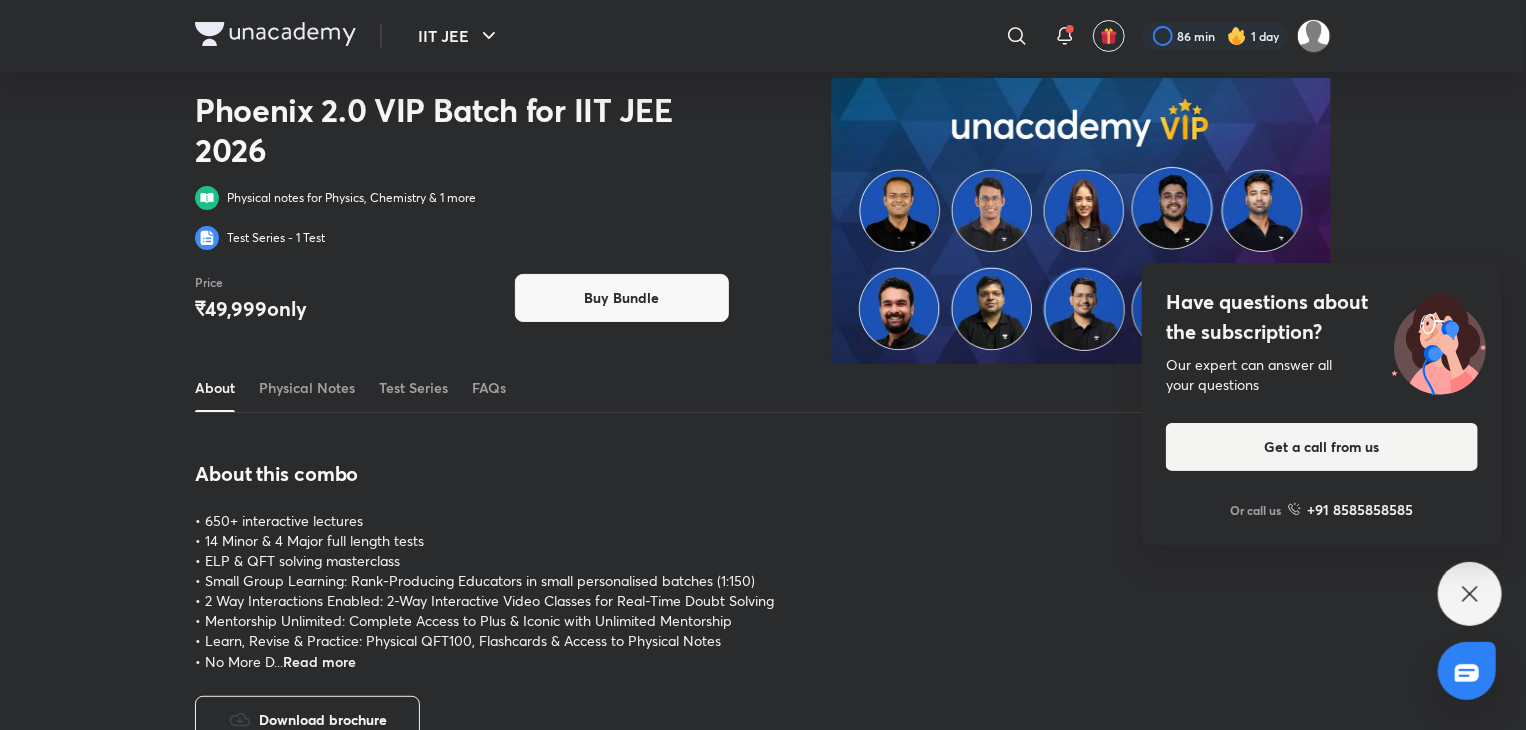 scroll, scrollTop: 0, scrollLeft: 0, axis: both 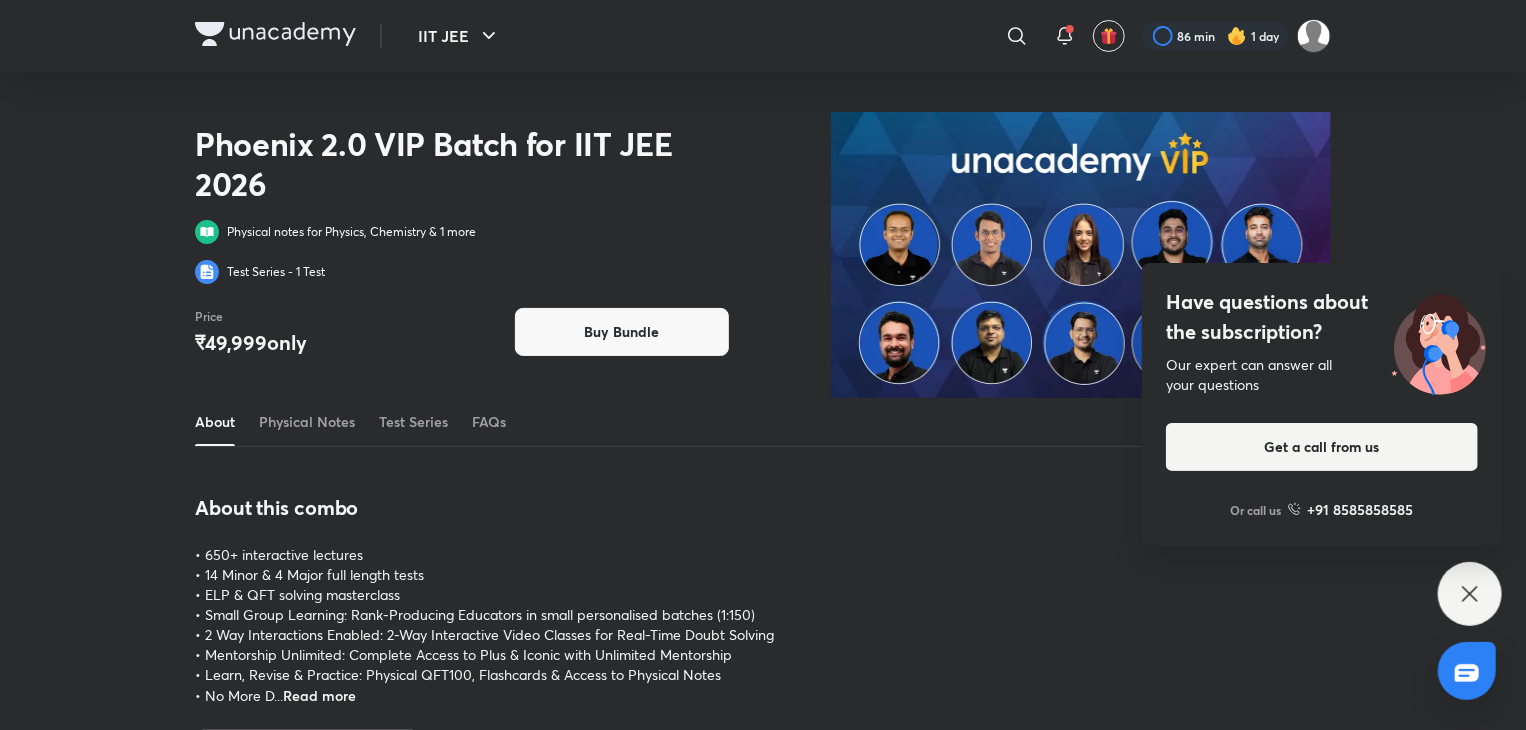 click 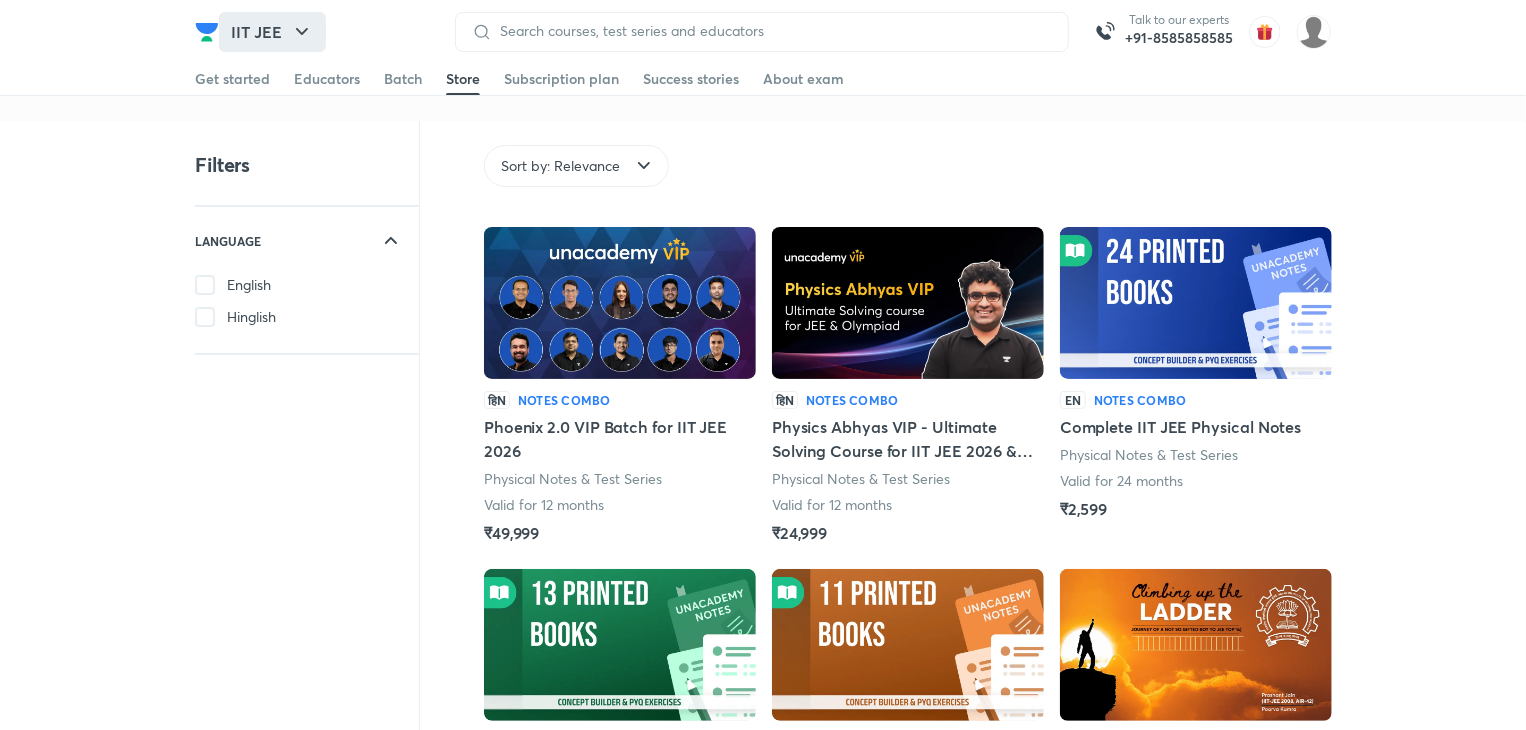 click on "IIT JEE" at bounding box center (272, 32) 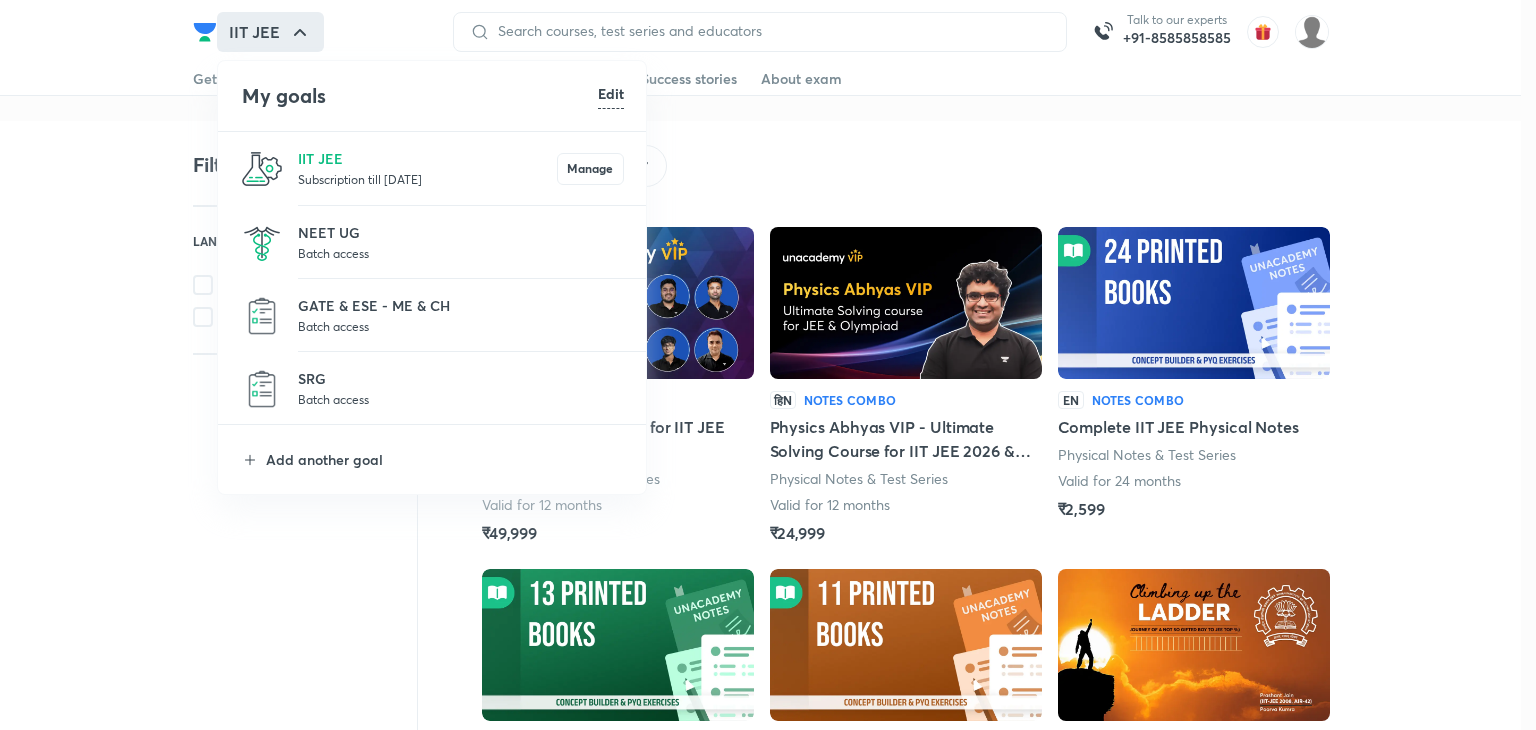 click at bounding box center [768, 365] 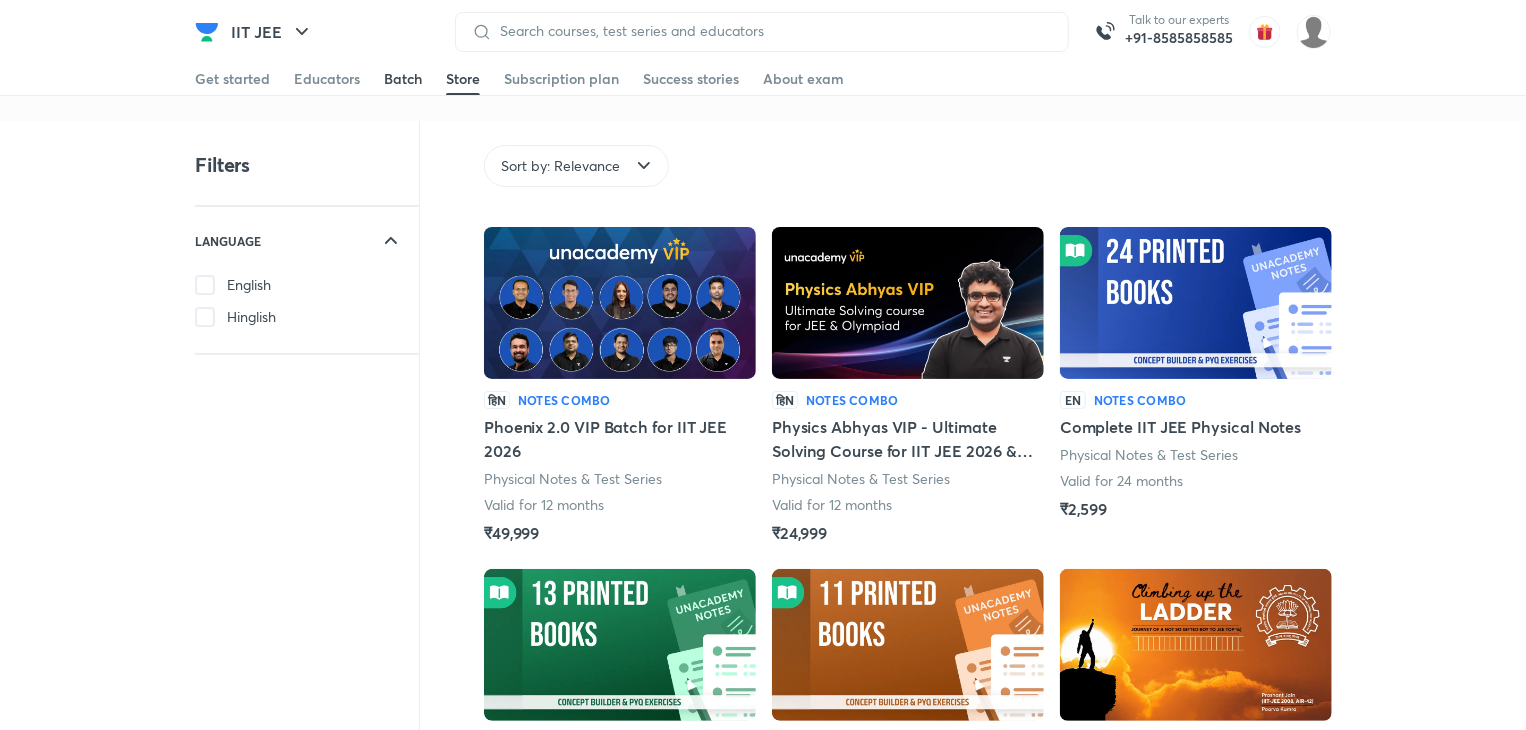 click on "Batch" at bounding box center (403, 79) 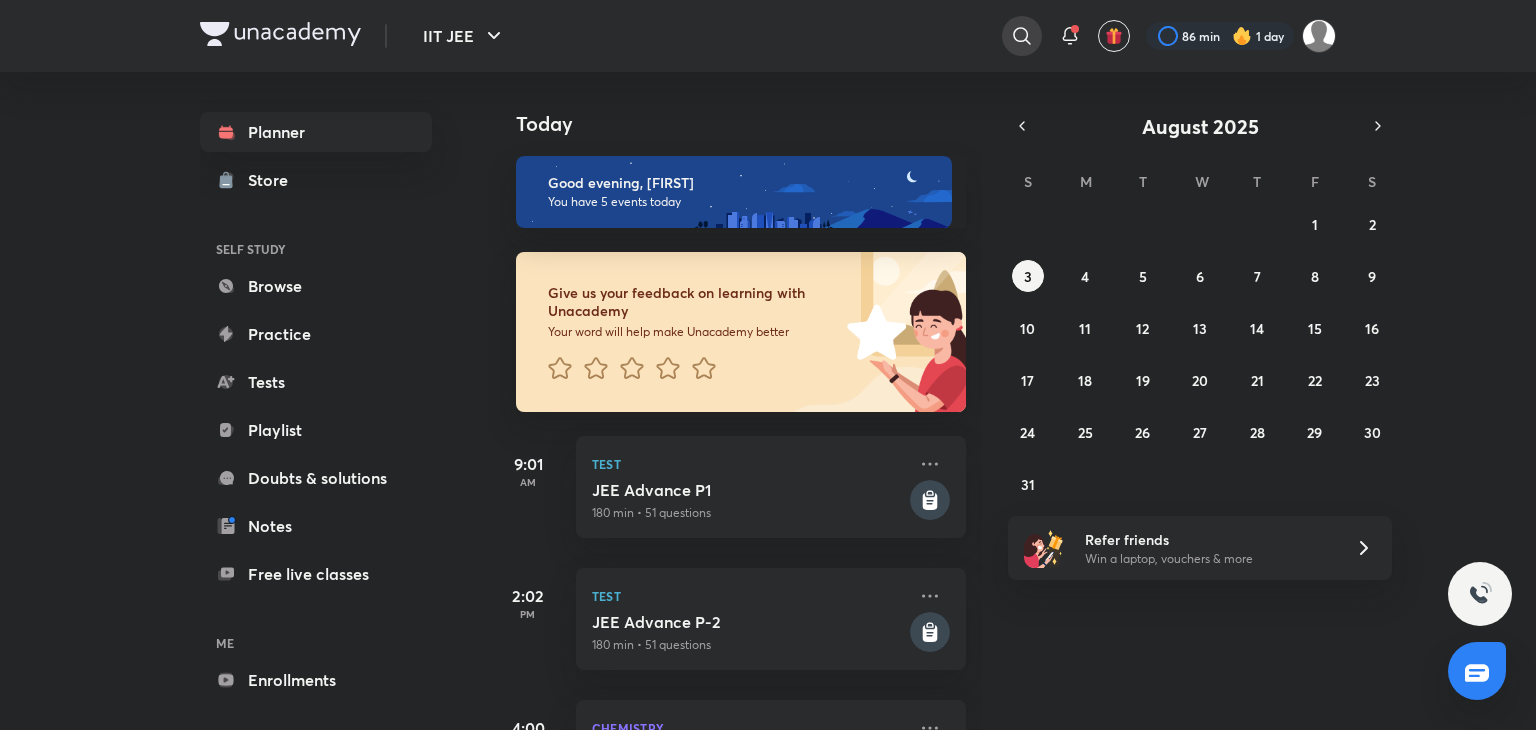 click at bounding box center [1022, 36] 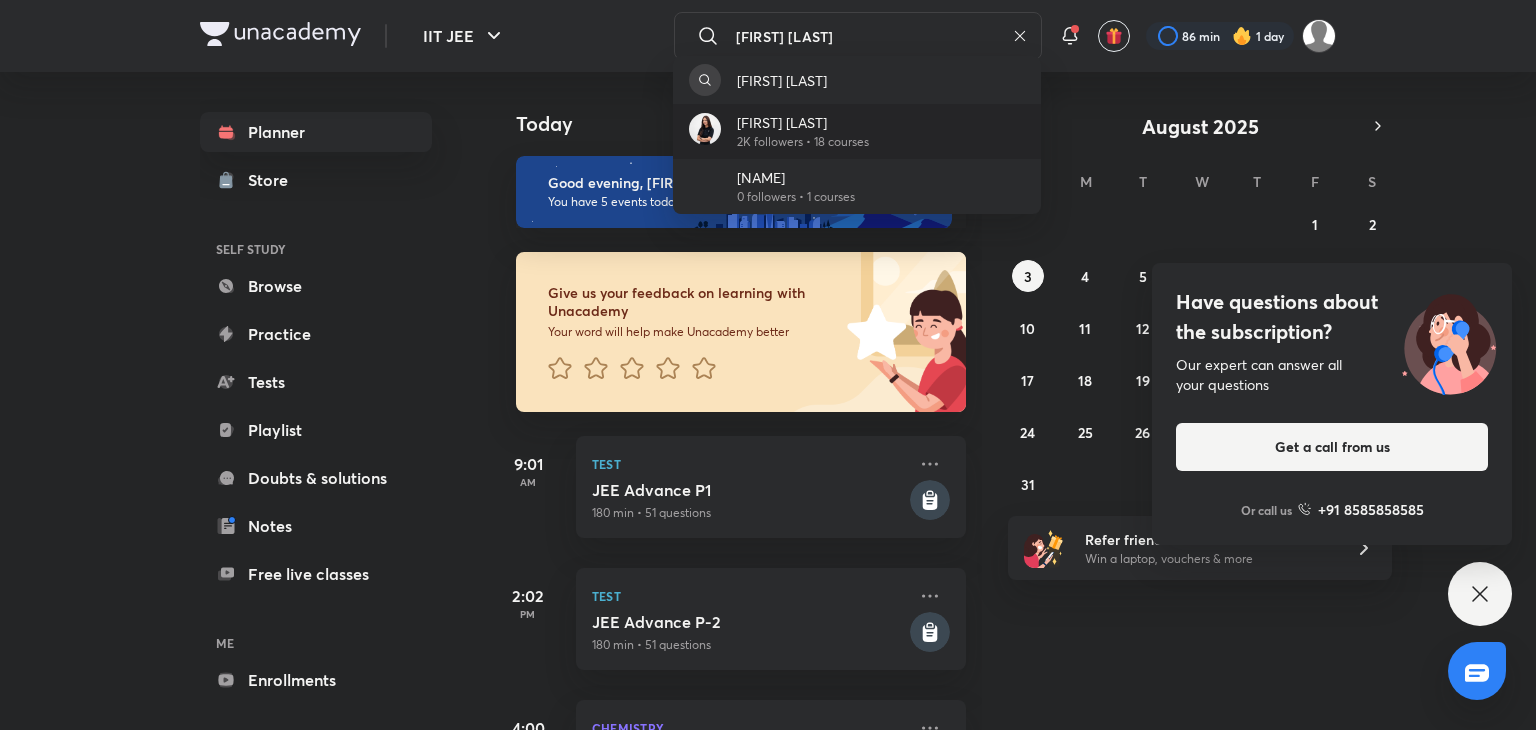 type on "[FIRST] [LAST]" 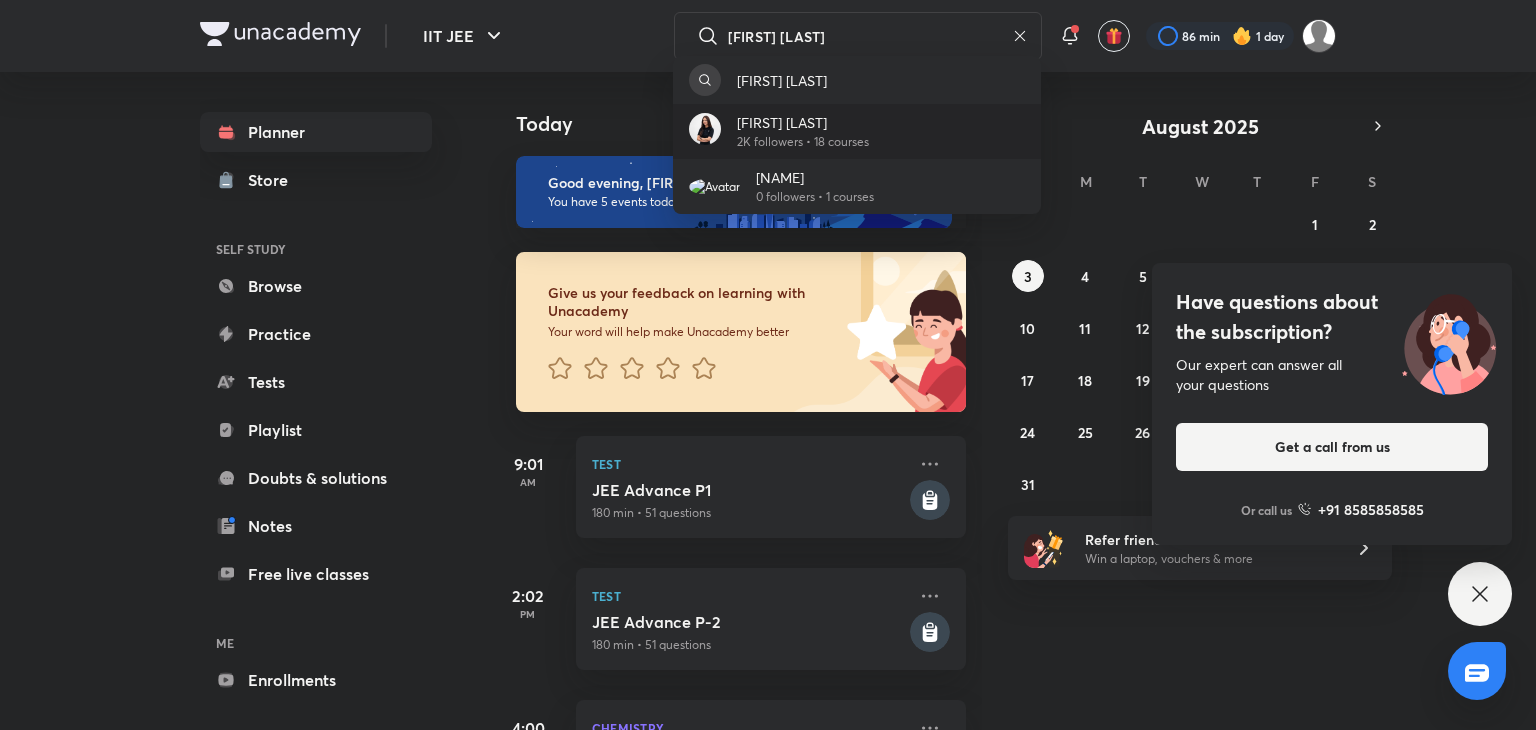 click on "[FIRST] [LAST]" at bounding box center [803, 122] 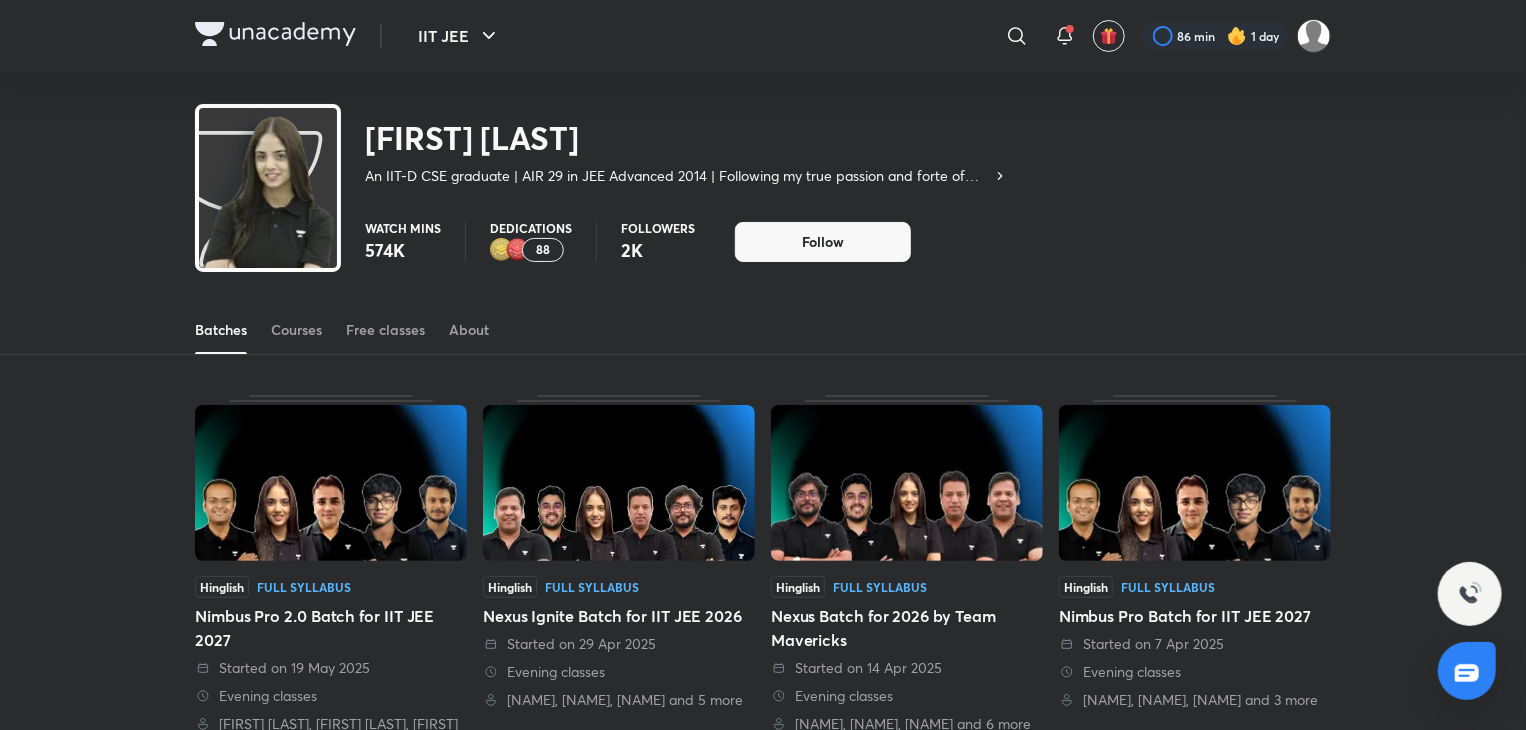 click 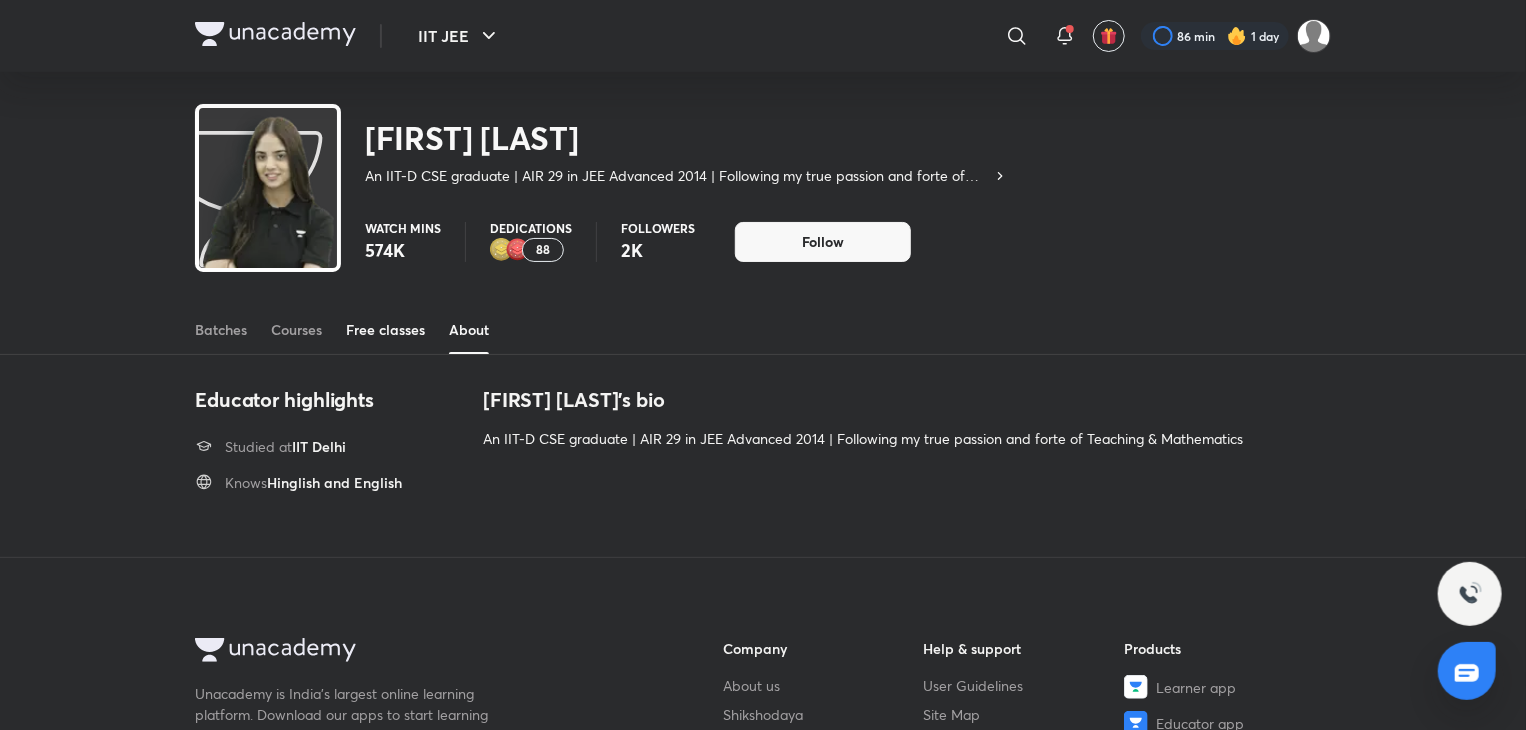 click on "Free classes" at bounding box center [385, 330] 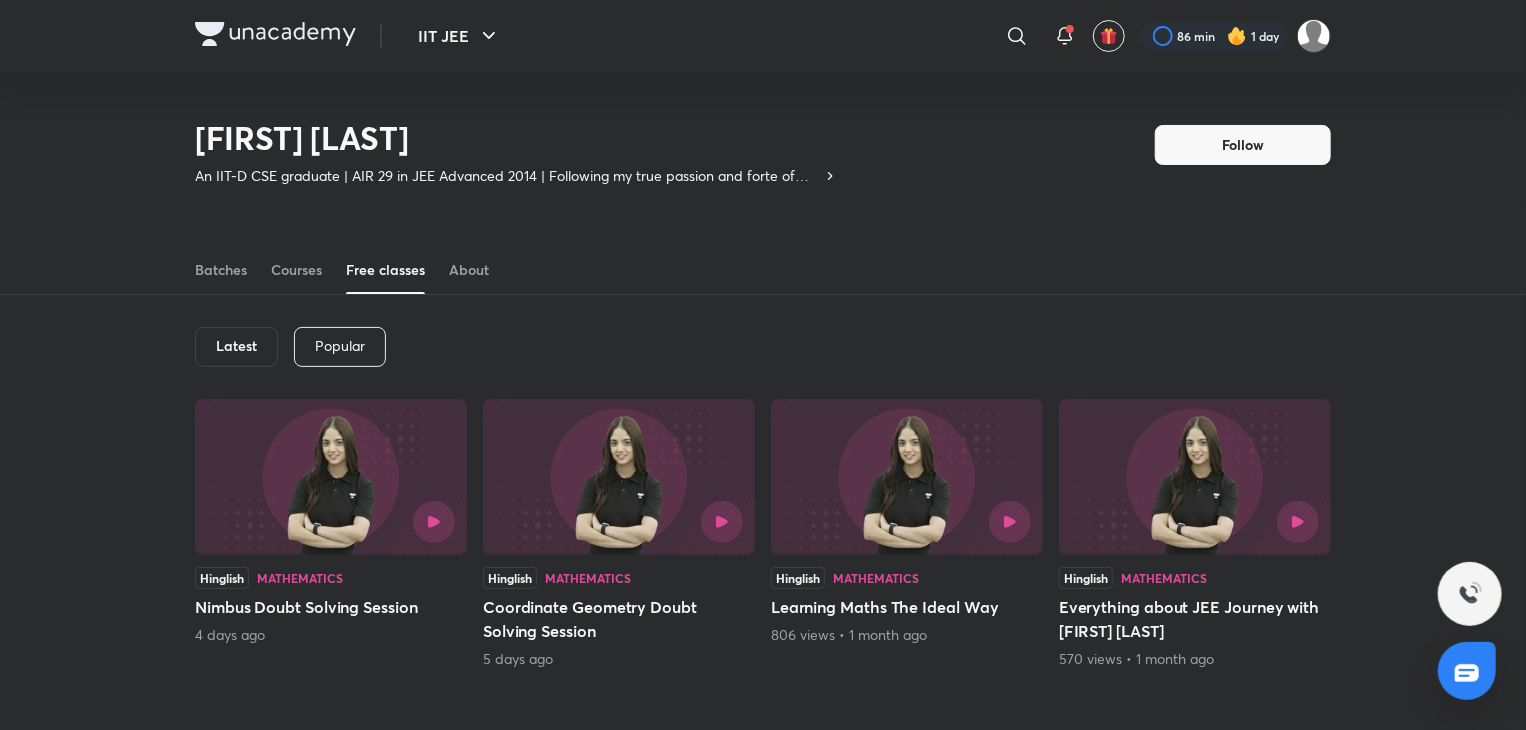 scroll, scrollTop: 717, scrollLeft: 0, axis: vertical 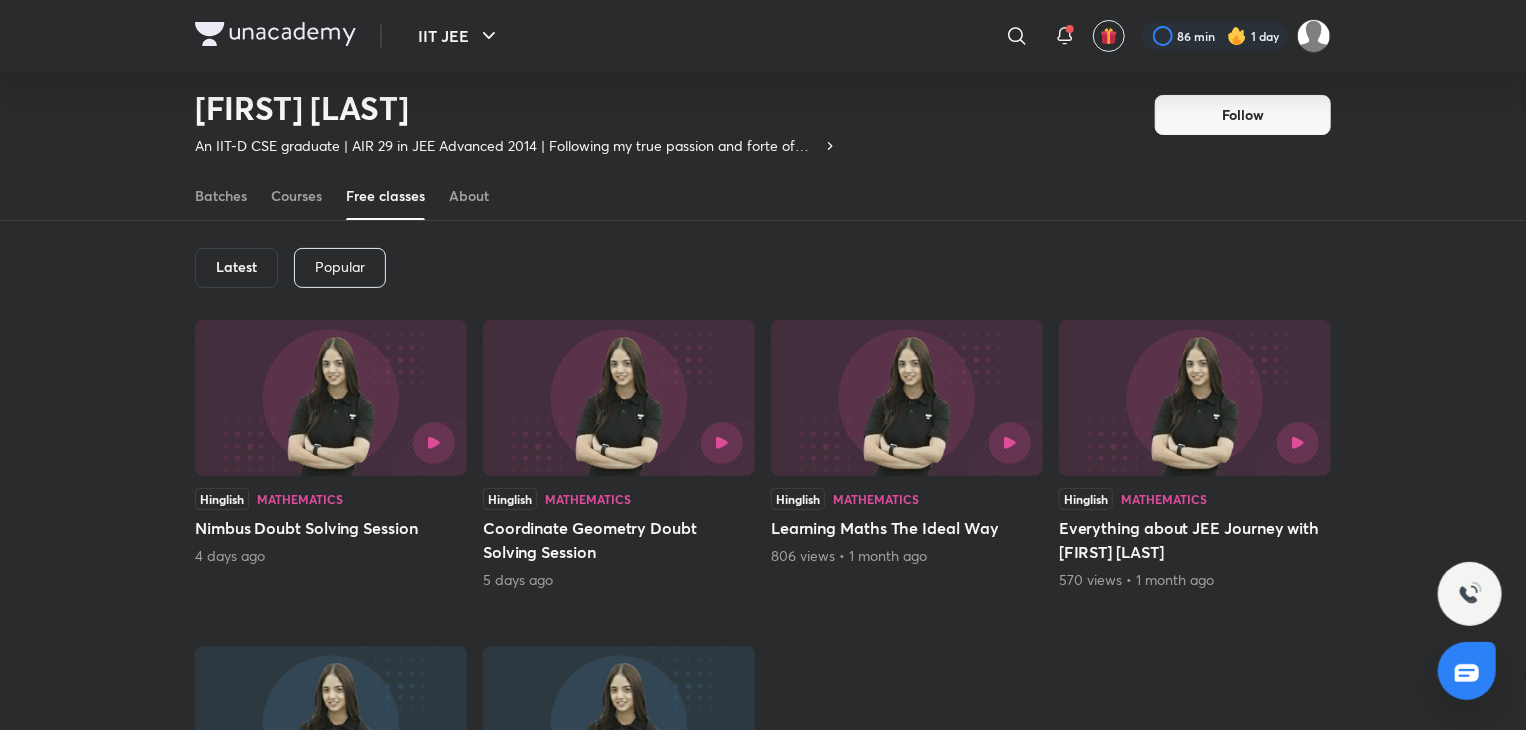 click at bounding box center (619, 398) 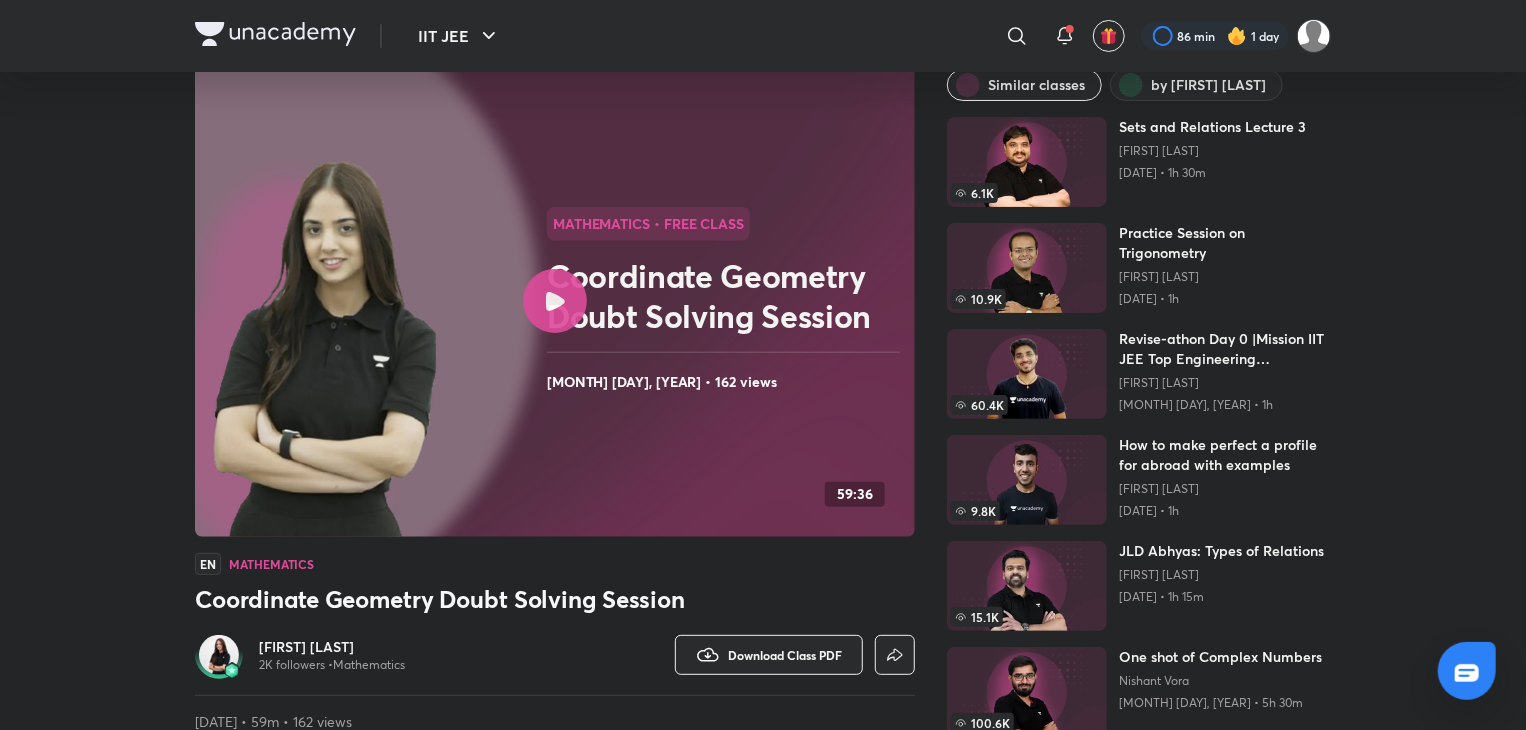 scroll, scrollTop: 0, scrollLeft: 0, axis: both 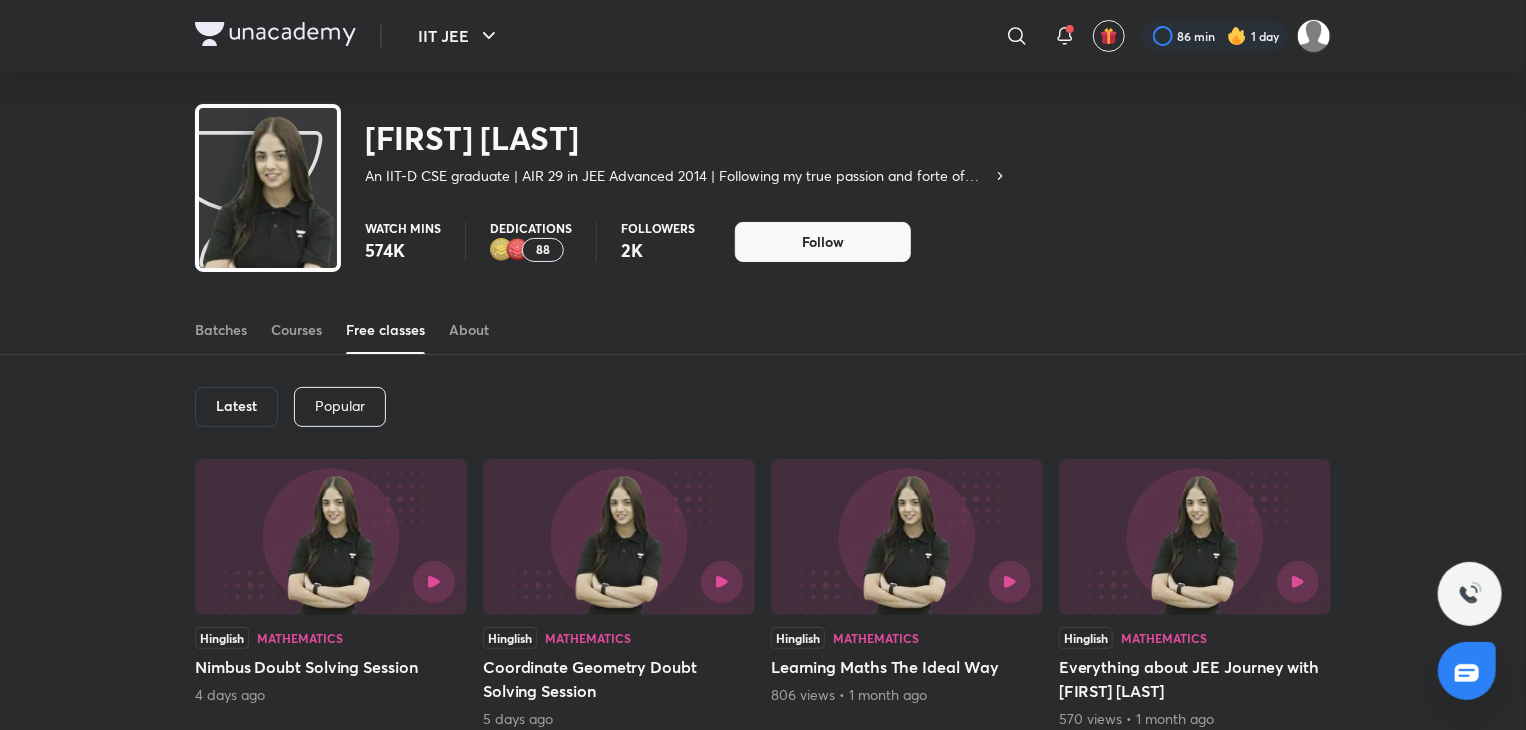 click 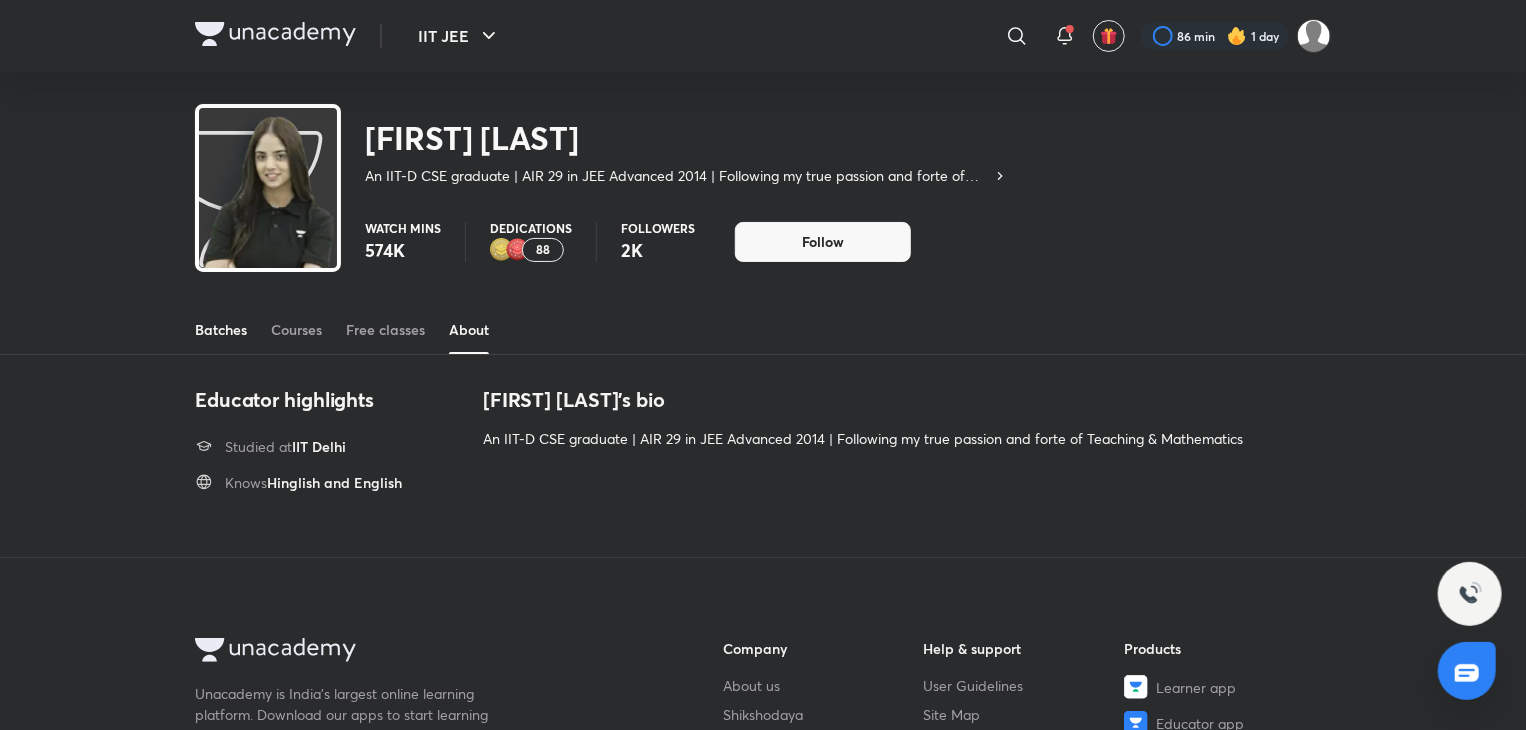 click on "Batches" at bounding box center (221, 330) 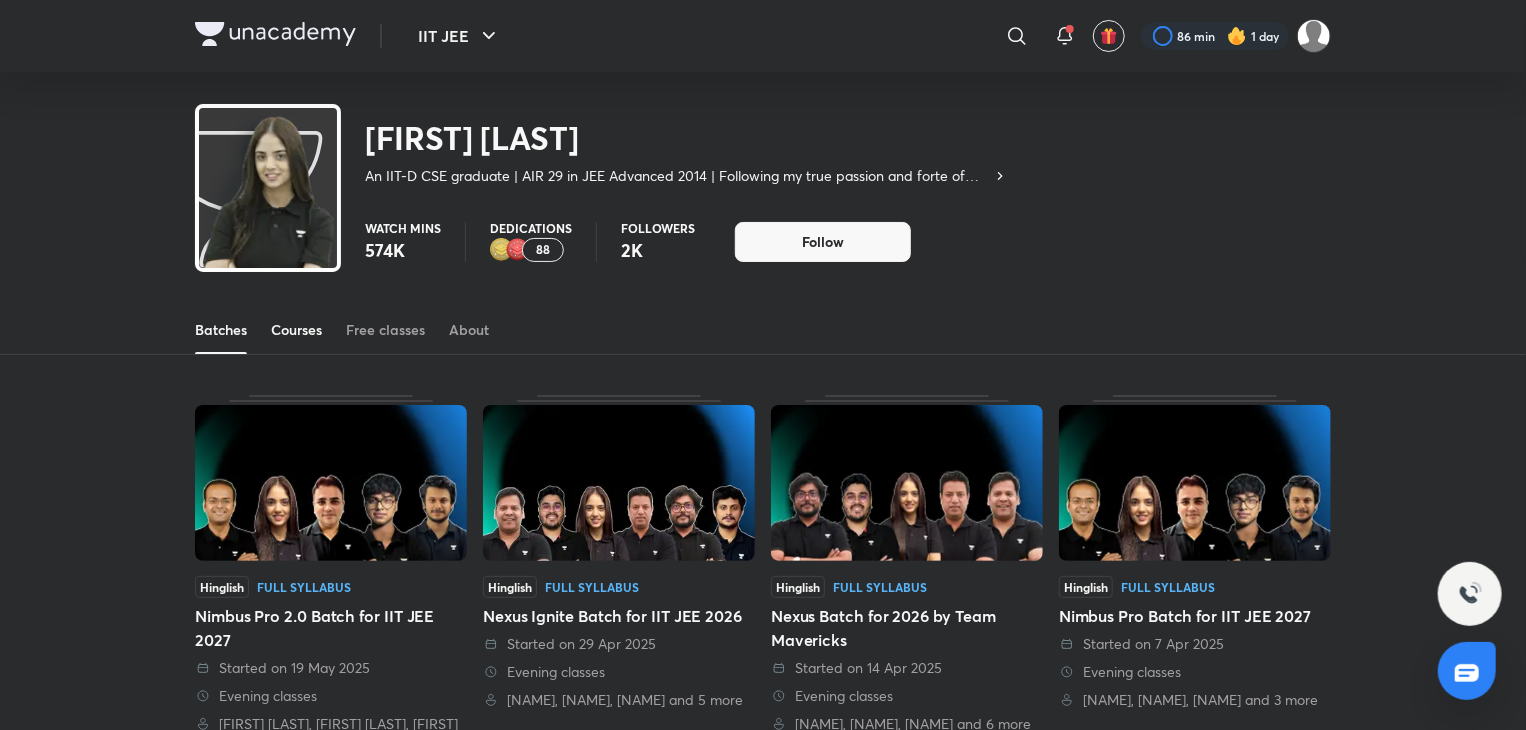 click on "Courses" at bounding box center [296, 330] 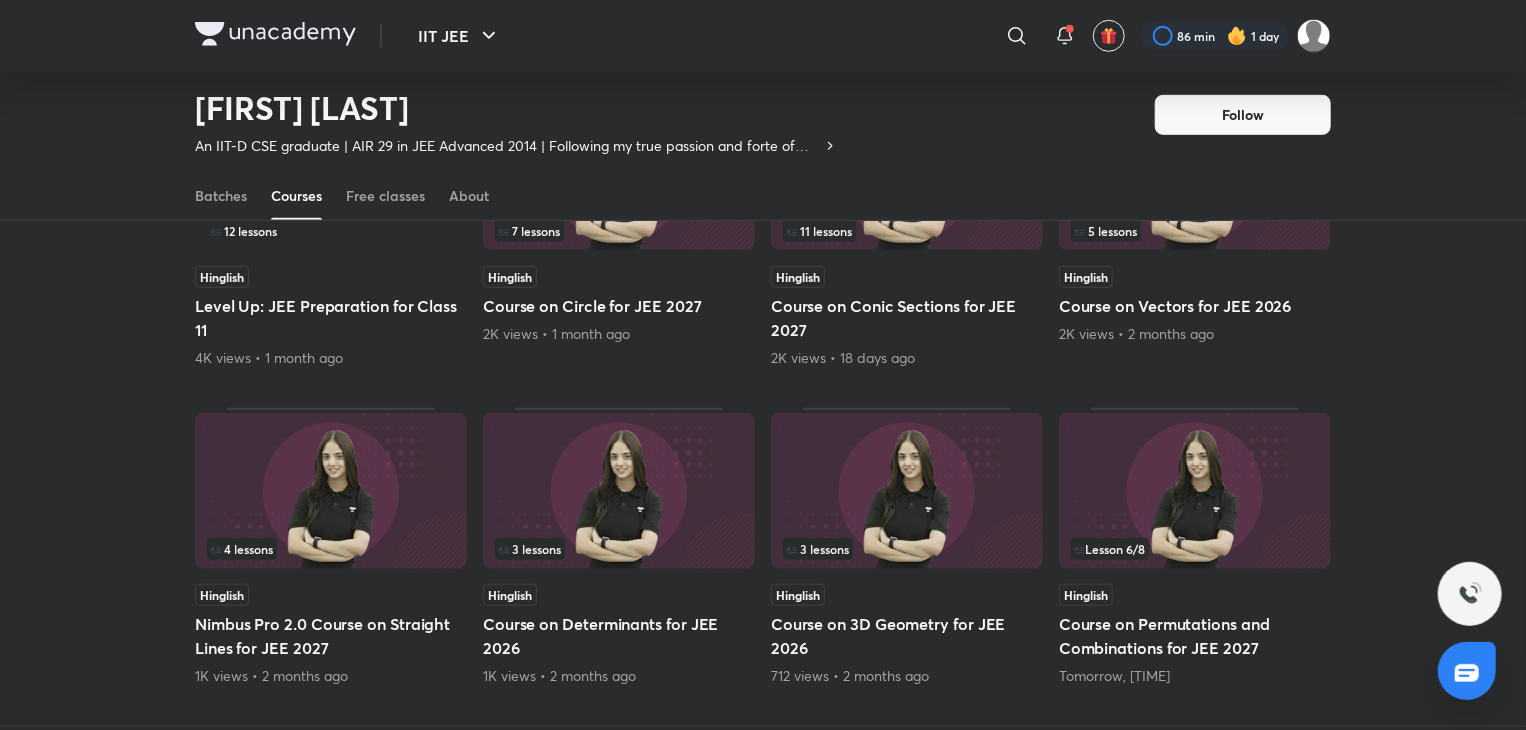 scroll, scrollTop: 717, scrollLeft: 0, axis: vertical 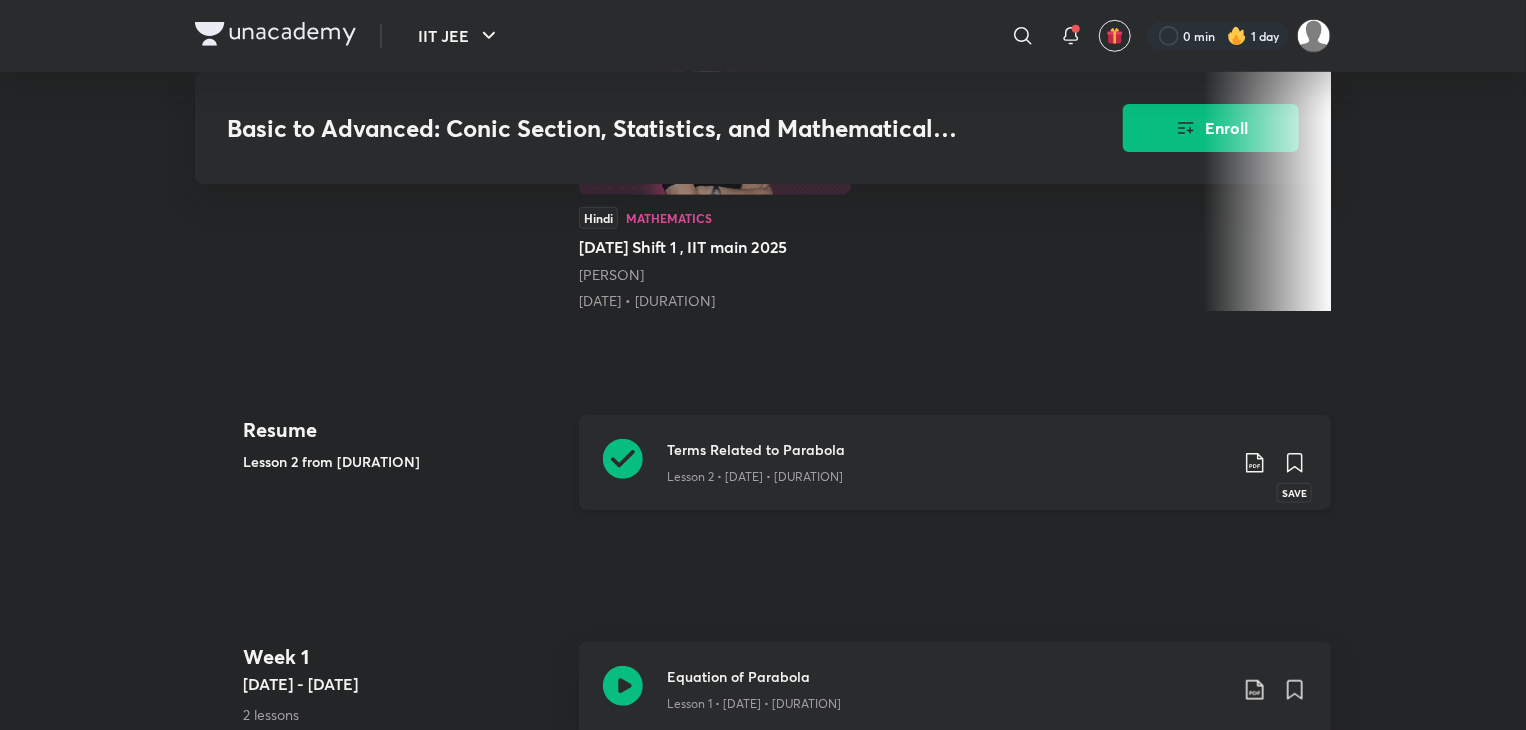 click 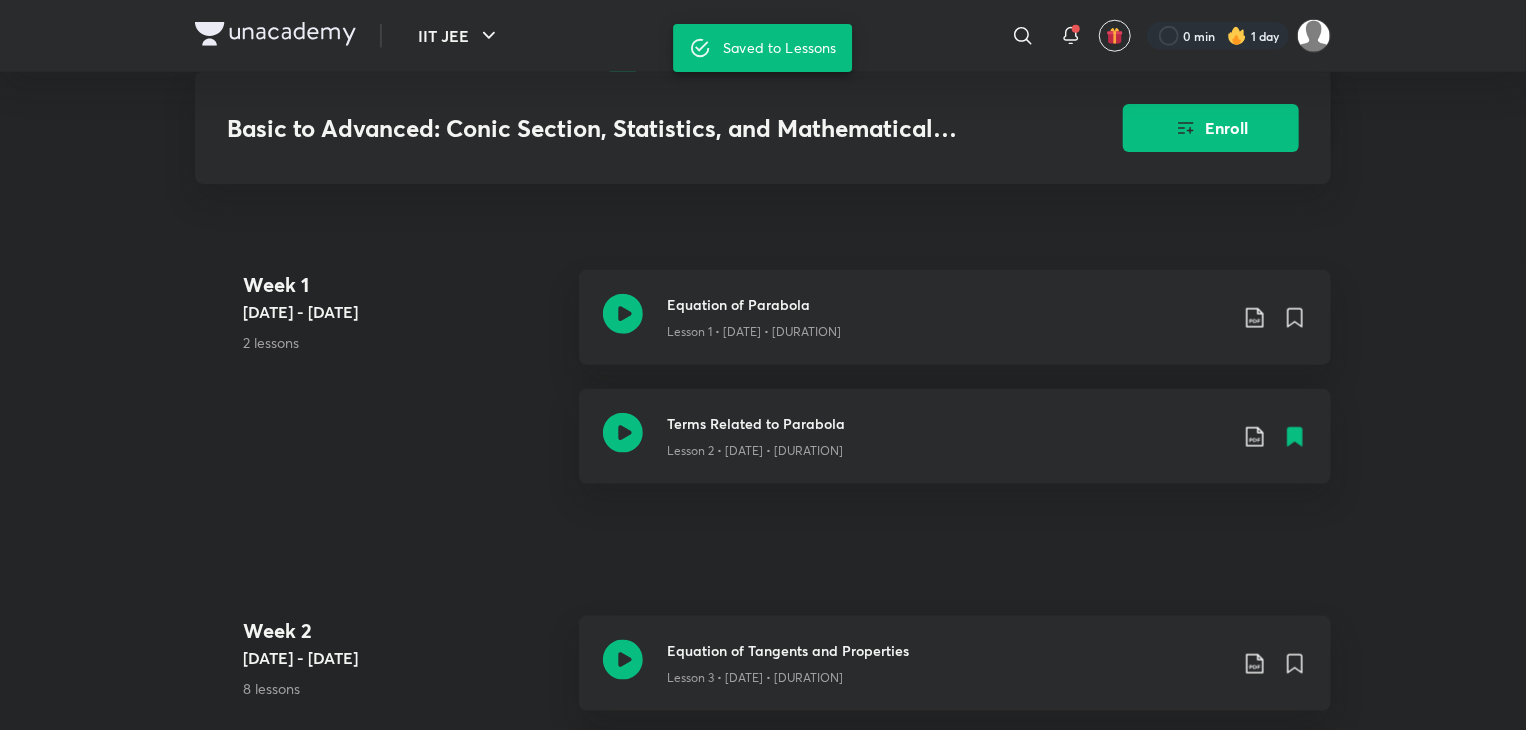 scroll, scrollTop: 1025, scrollLeft: 0, axis: vertical 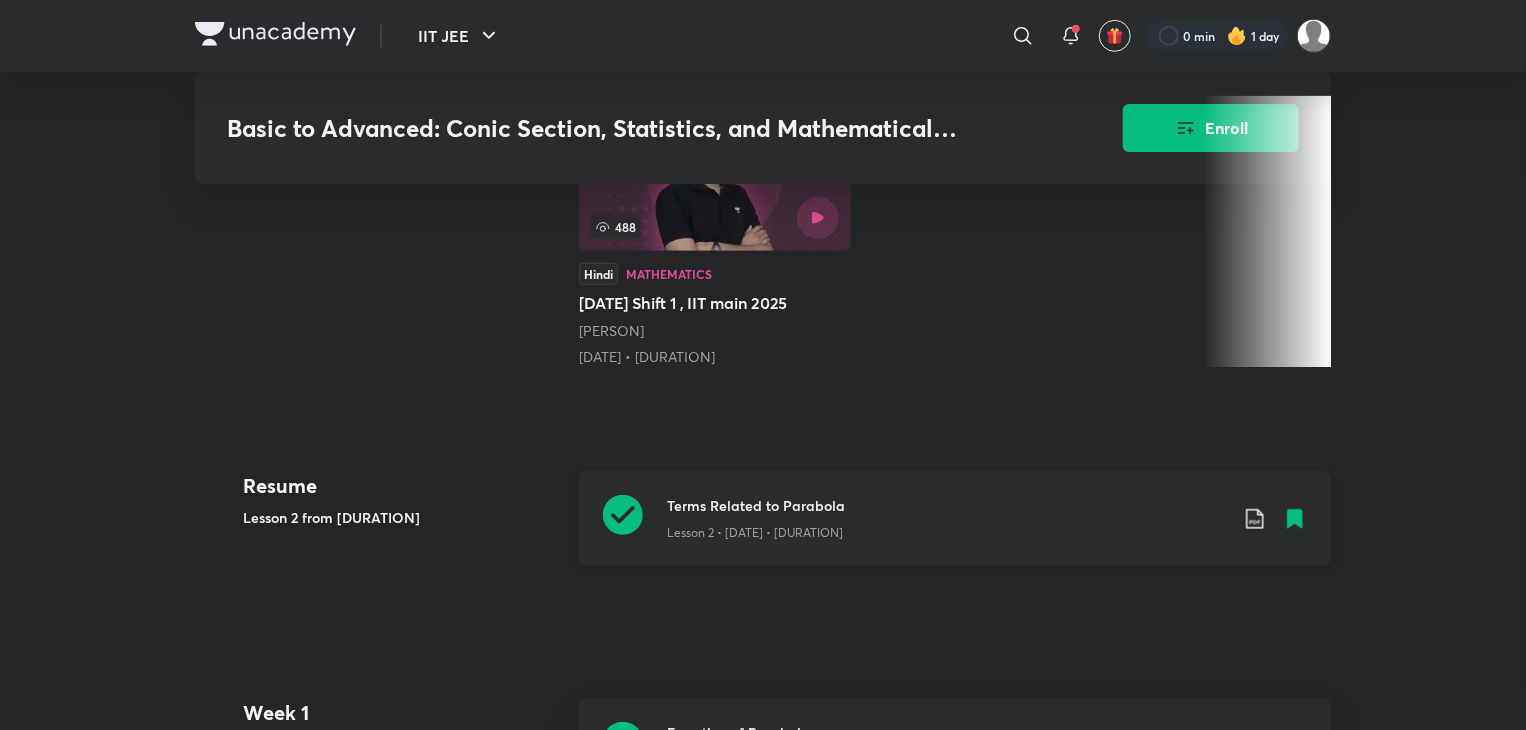 click 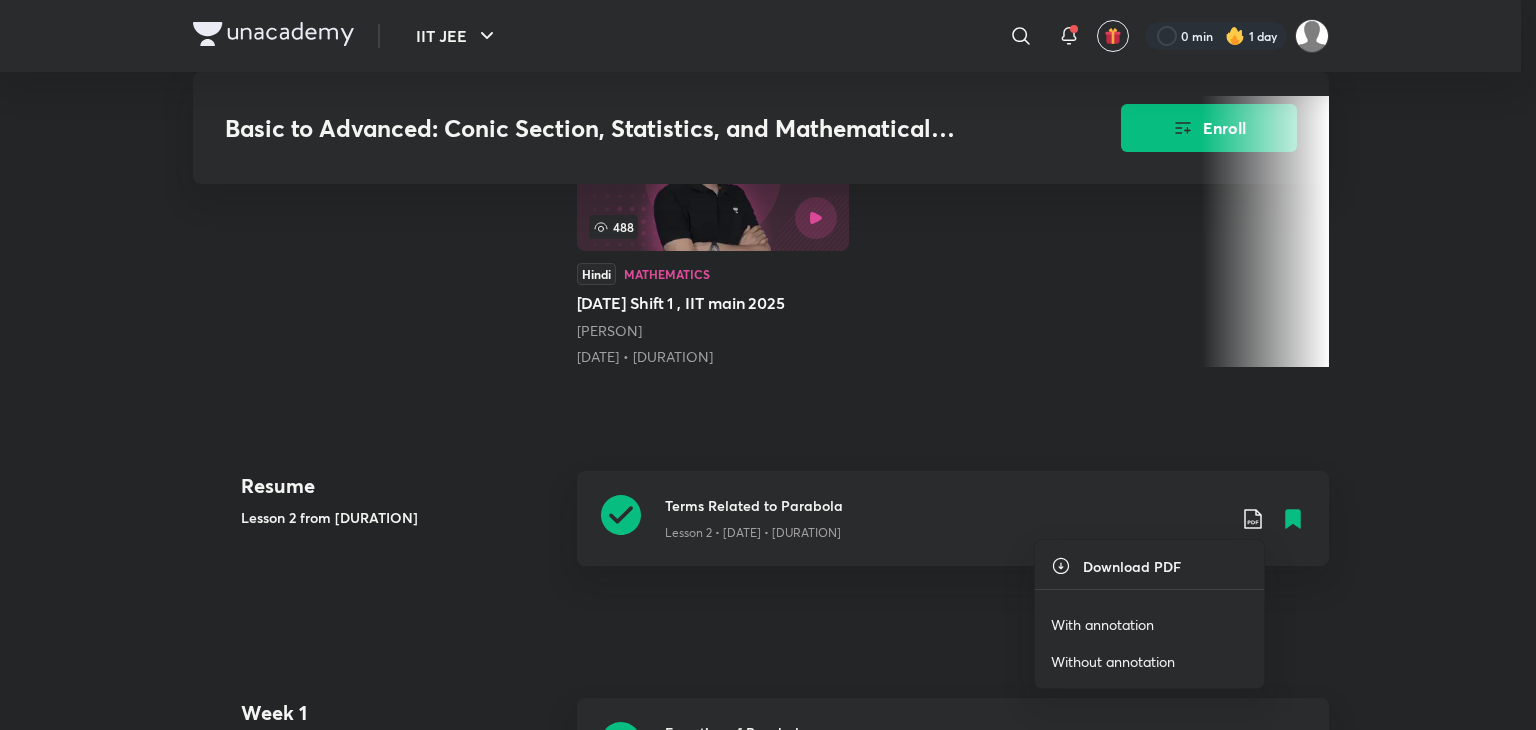 click on "With annotation" at bounding box center [1102, 624] 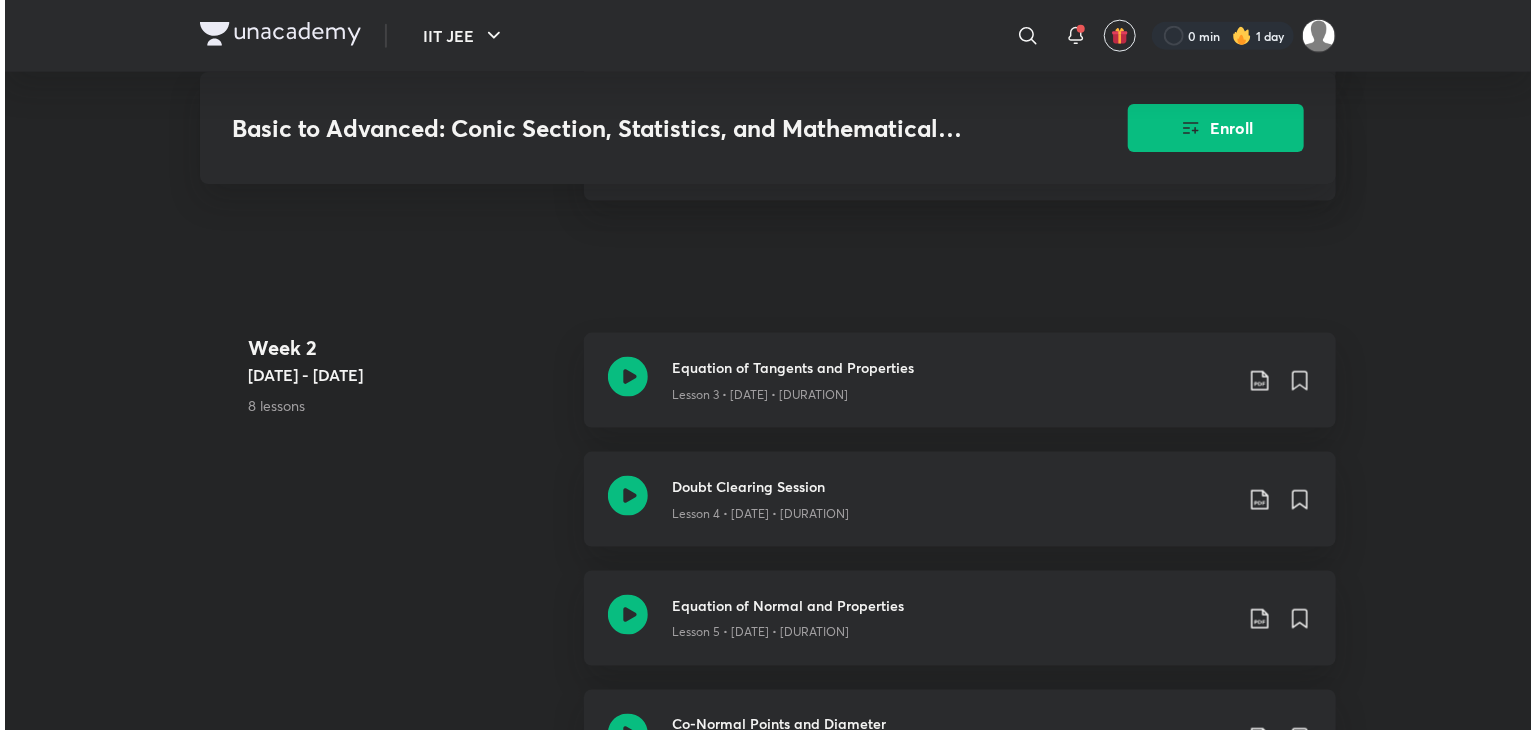 scroll, scrollTop: 1335, scrollLeft: 0, axis: vertical 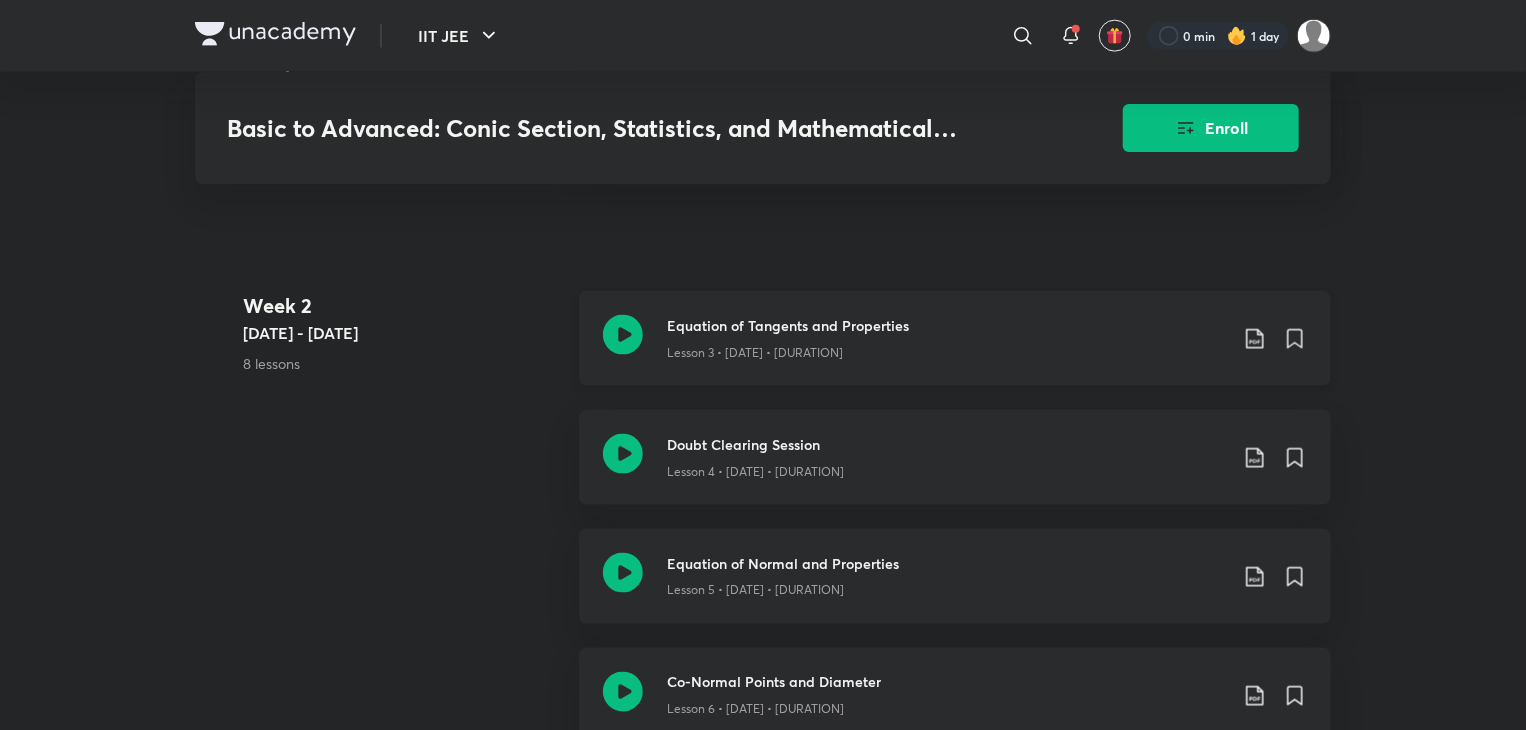 click 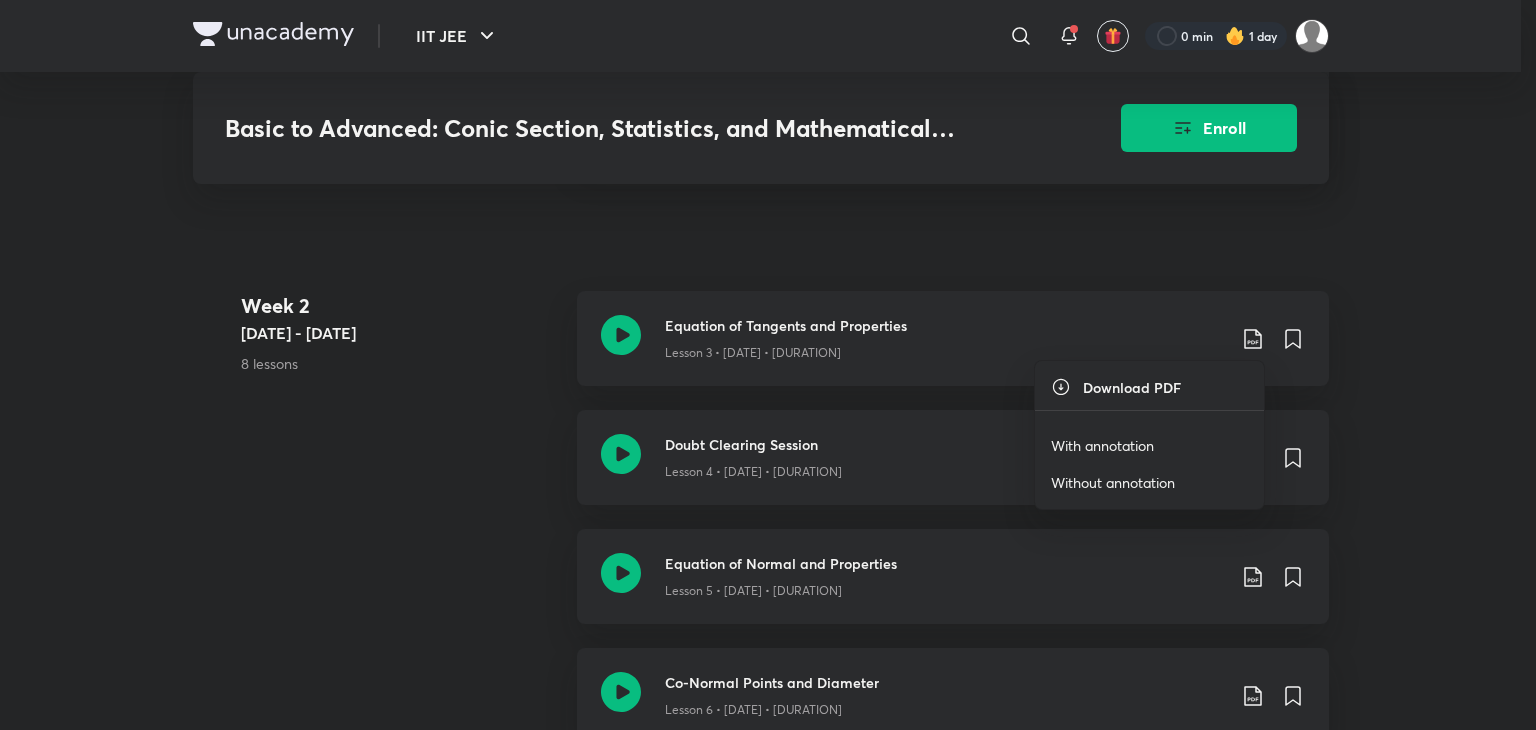click on "With annotation" at bounding box center [1102, 445] 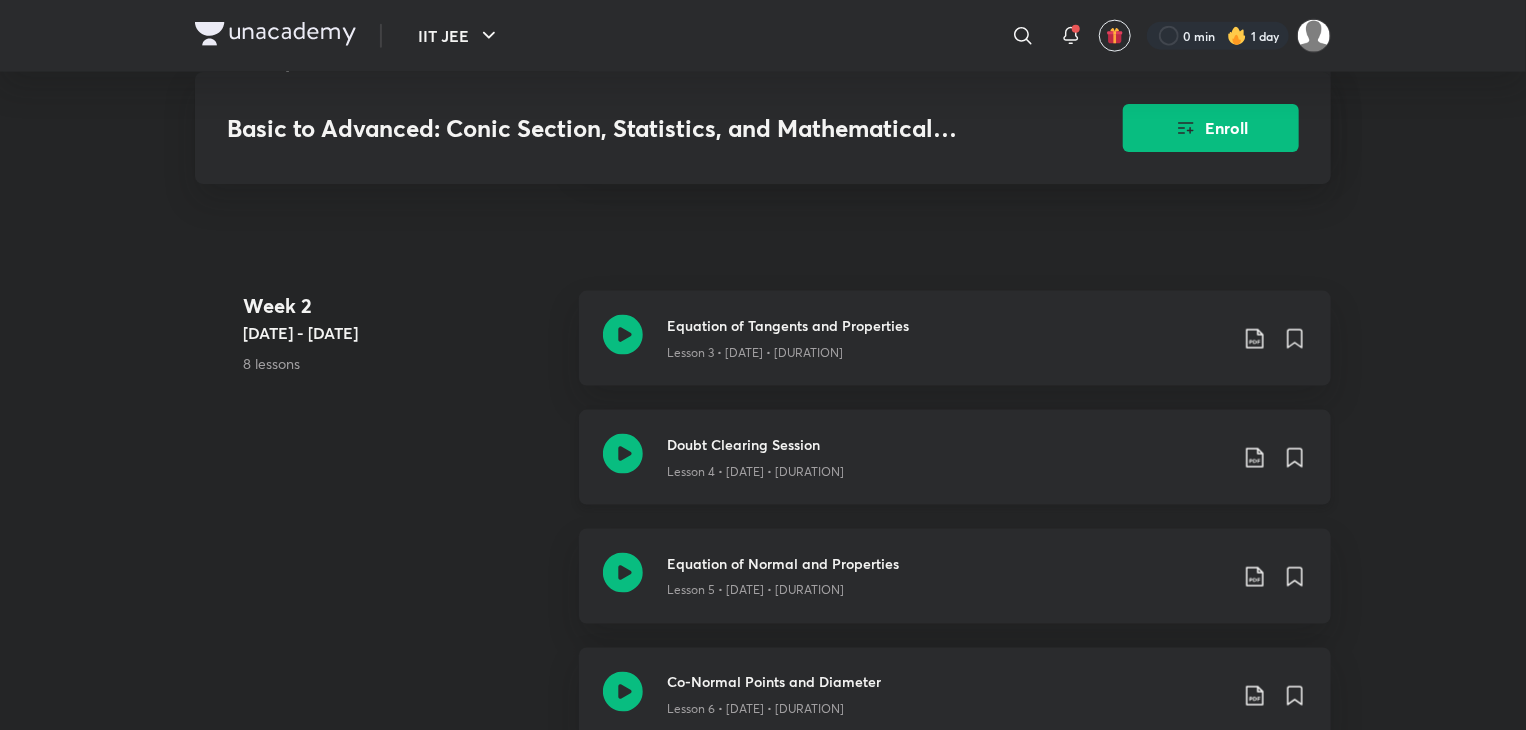click 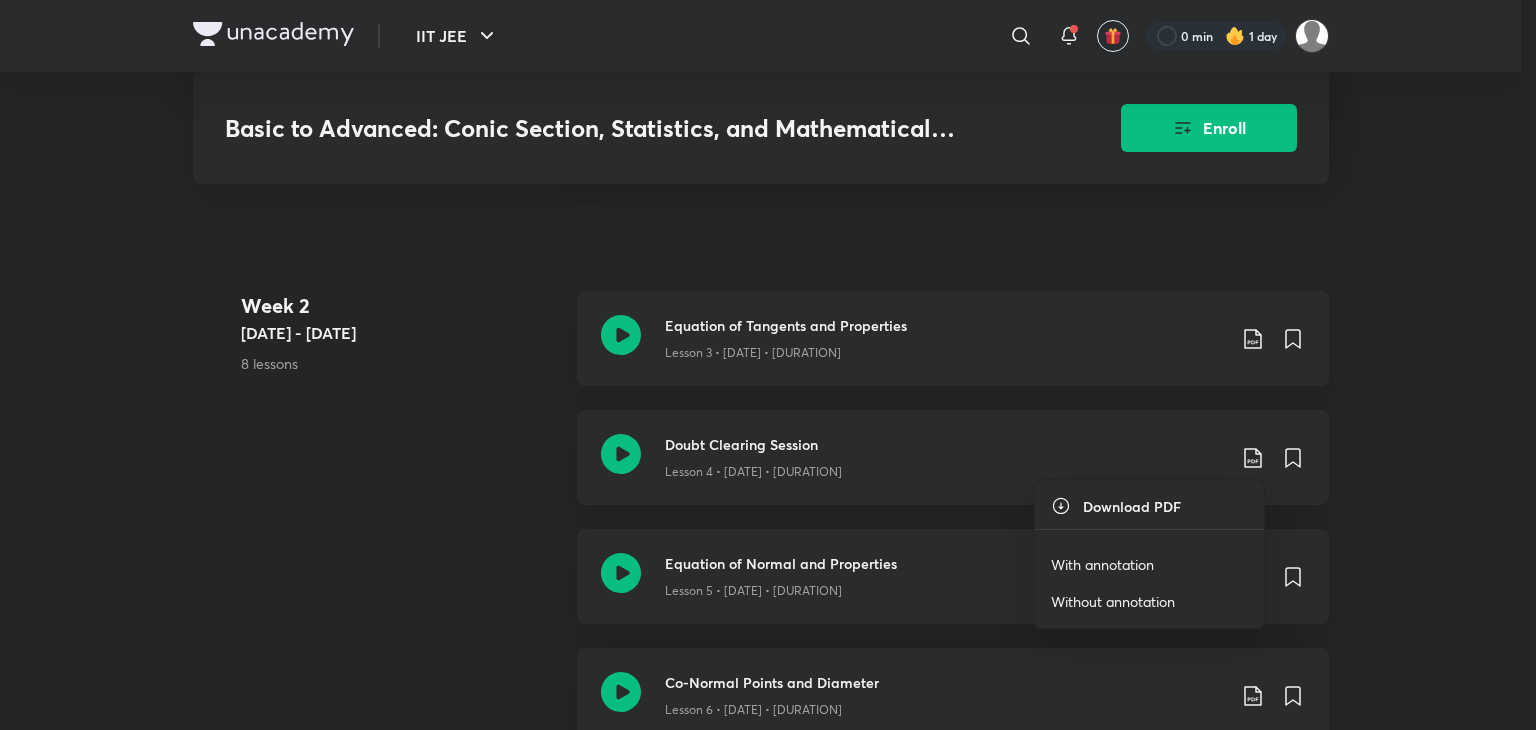 click on "With annotation" at bounding box center [1102, 564] 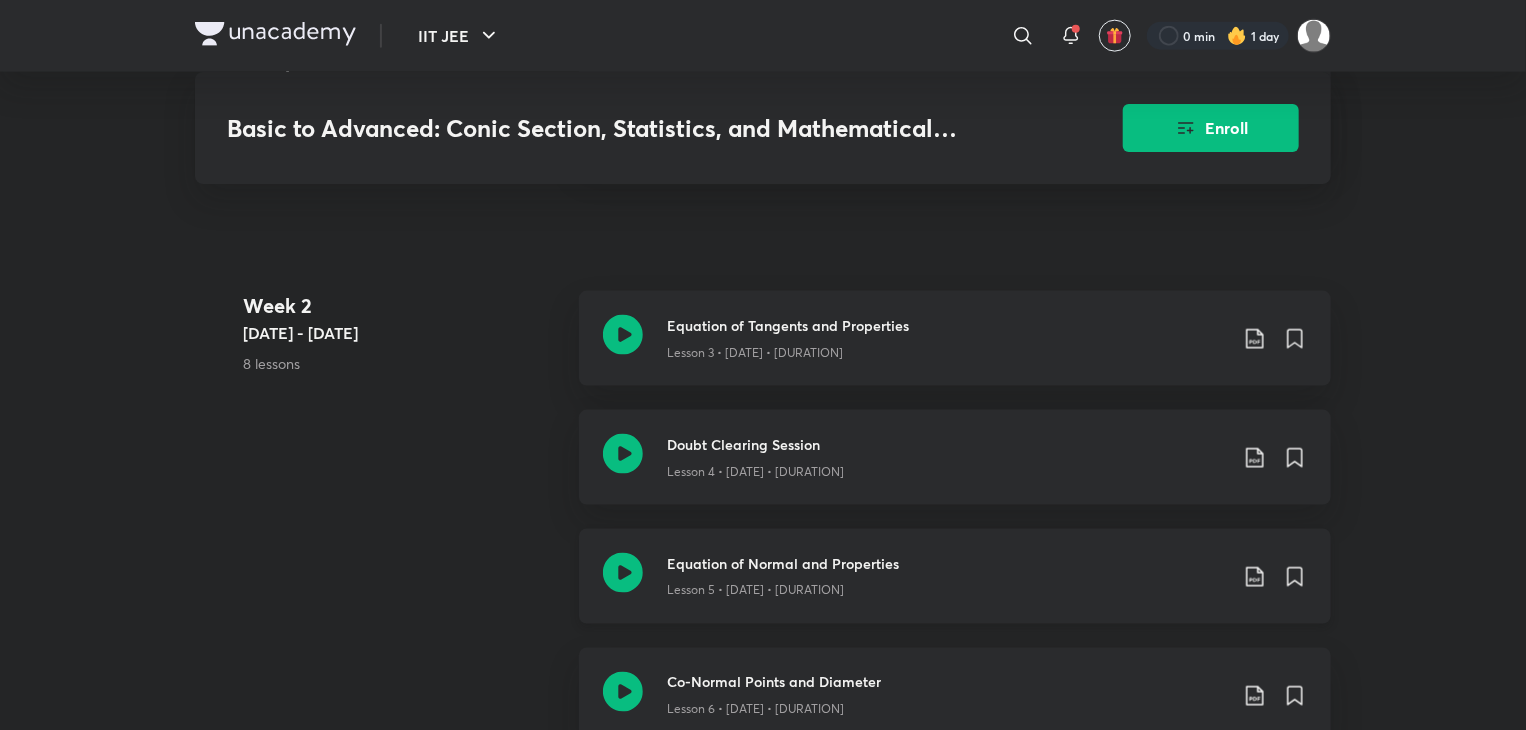 click 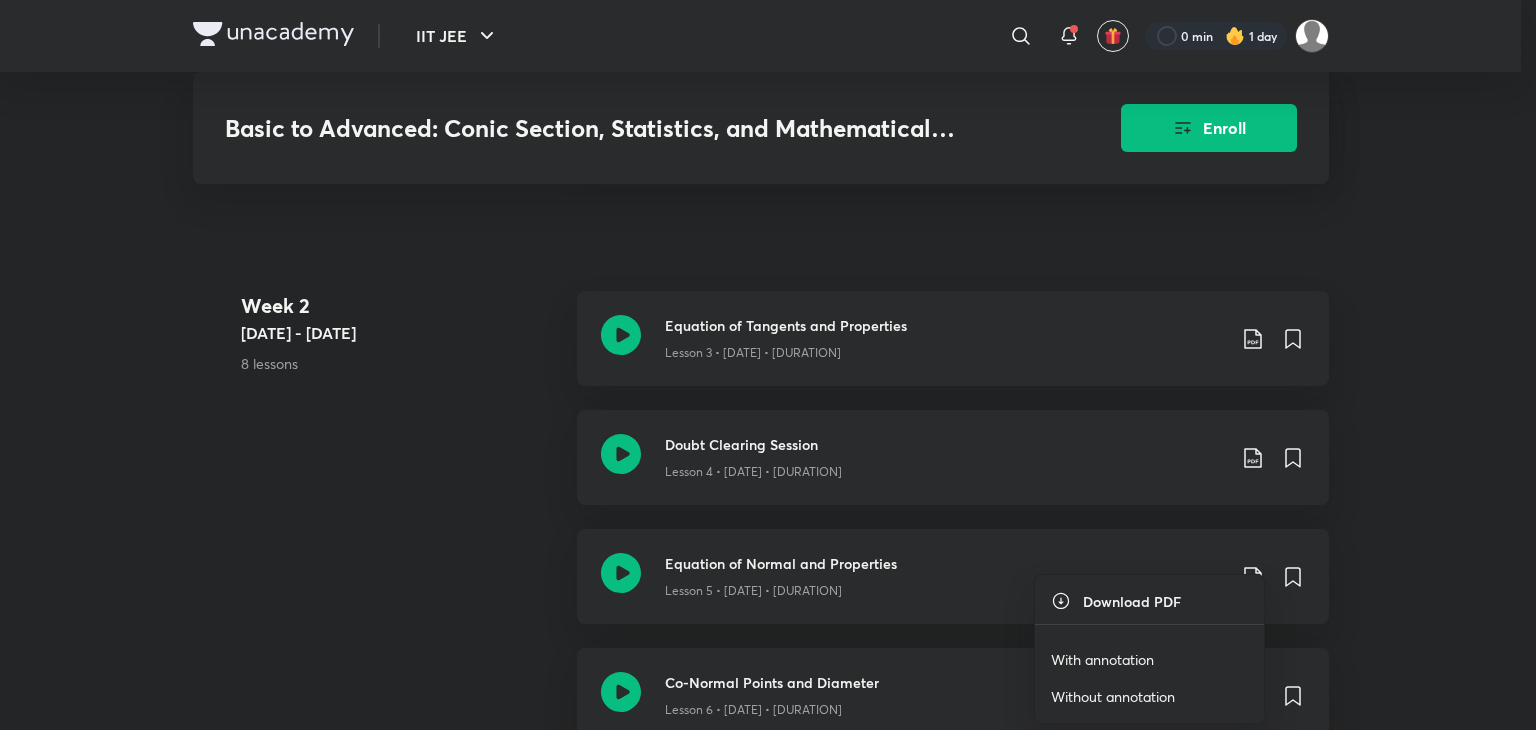 click on "With annotation" at bounding box center [1102, 659] 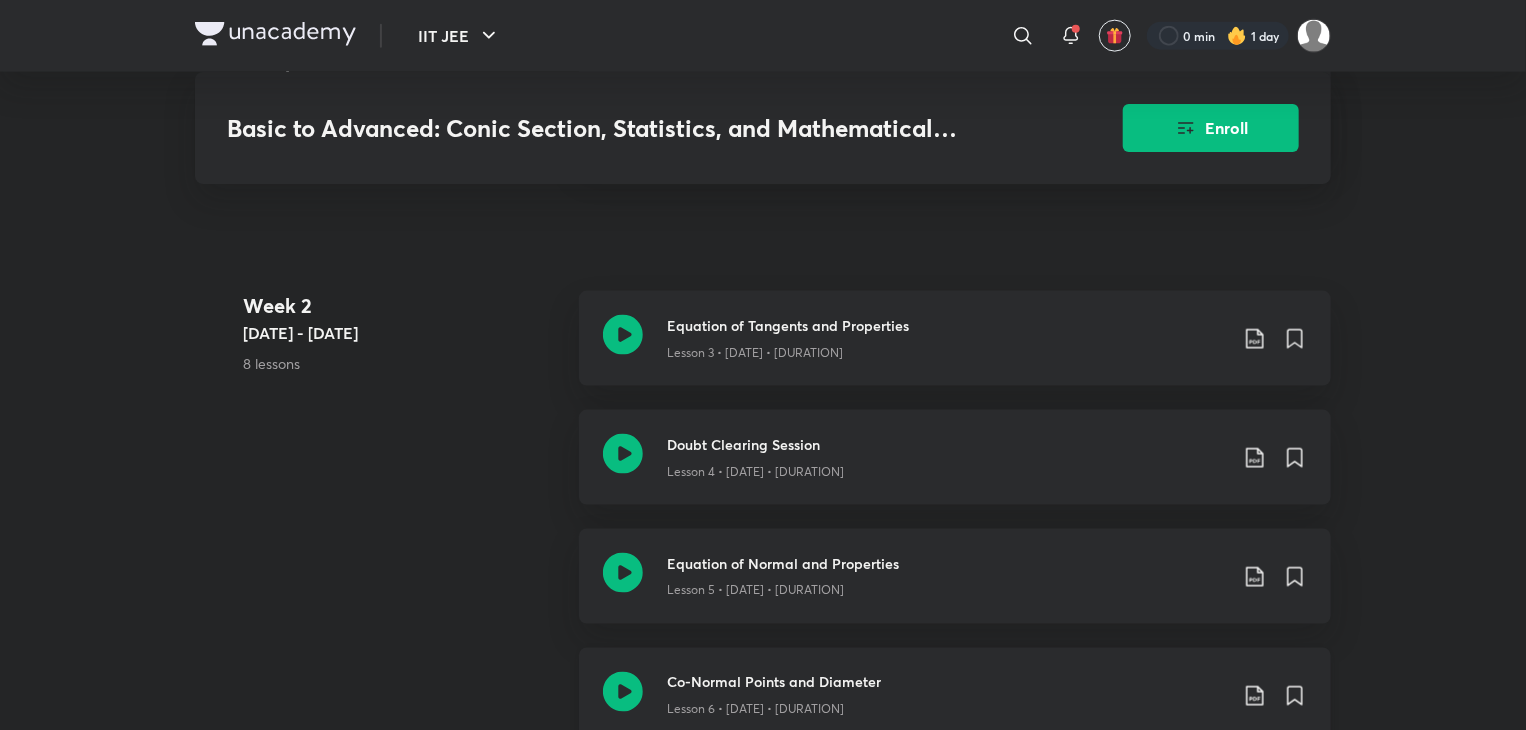click 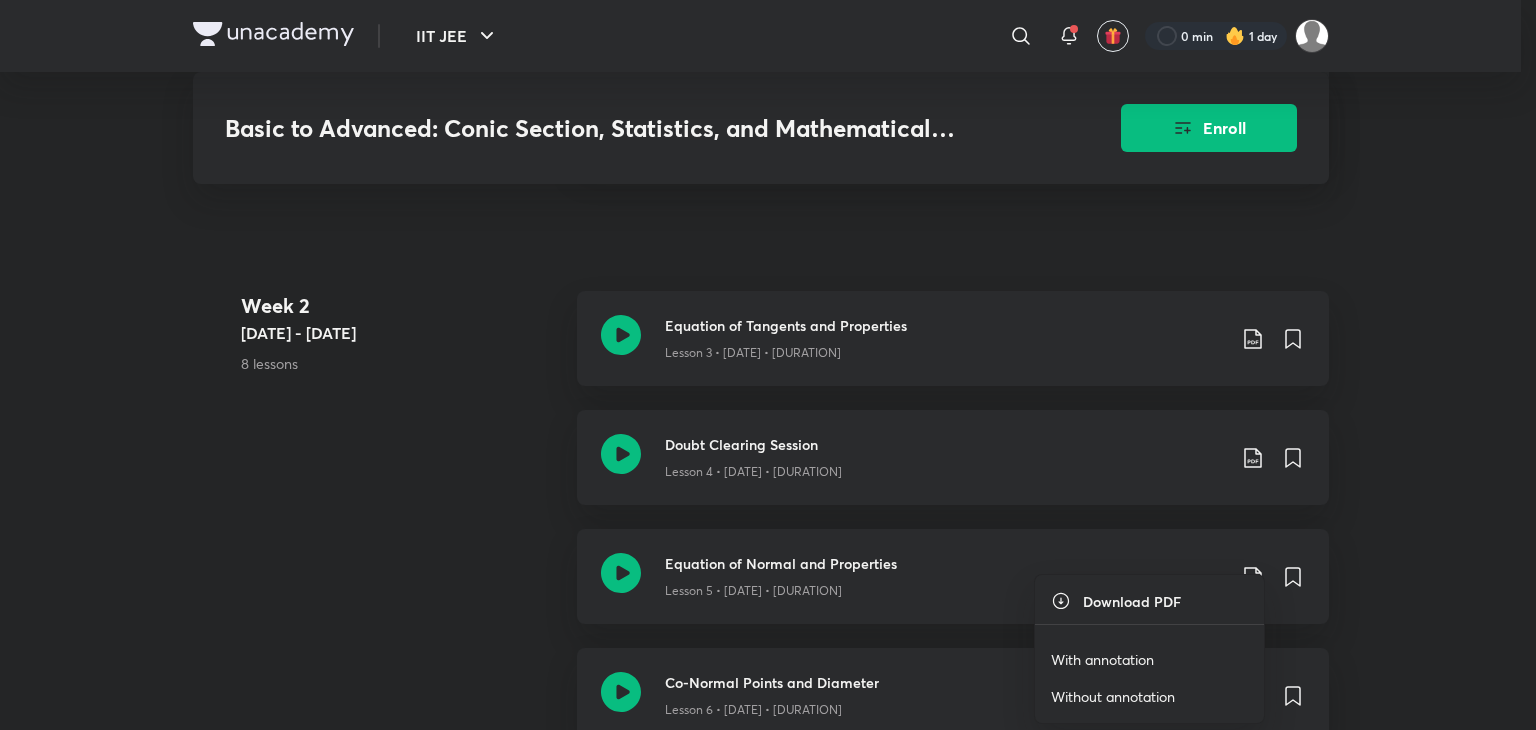 click on "With annotation" at bounding box center (1102, 659) 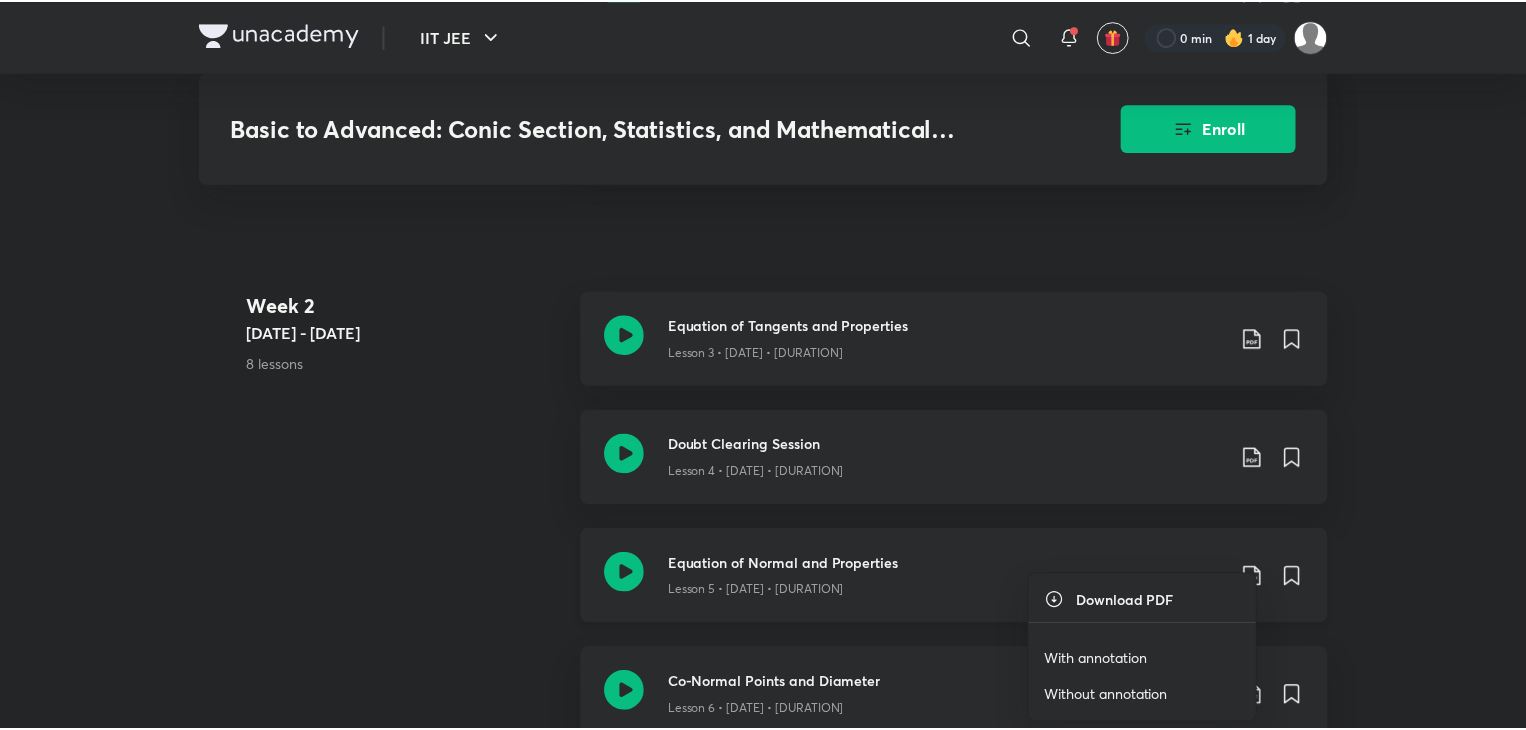 scroll, scrollTop: 1372, scrollLeft: 0, axis: vertical 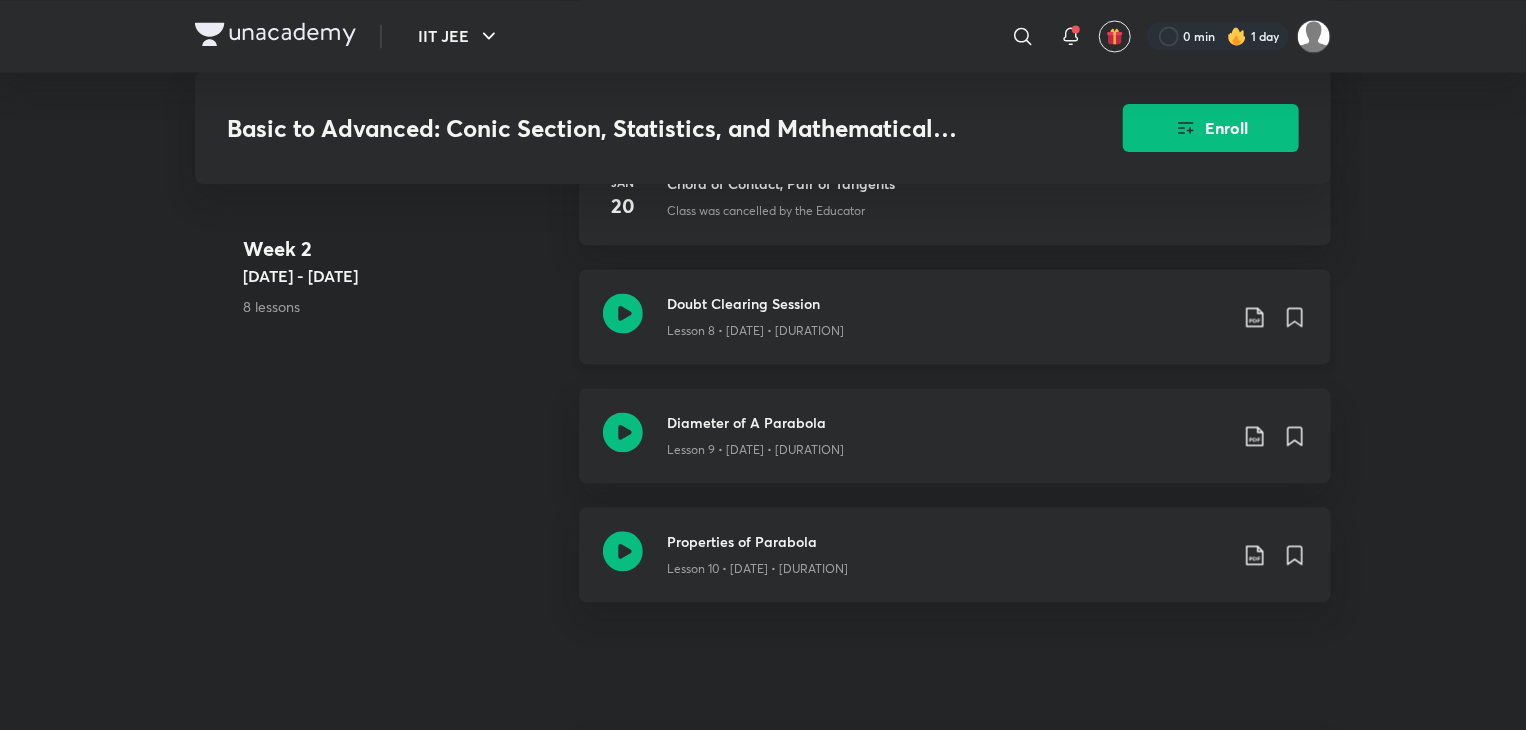 click on "Doubt Clearing Session Lesson 8  •  Jan 20  •  1h 31m" at bounding box center [987, 316] 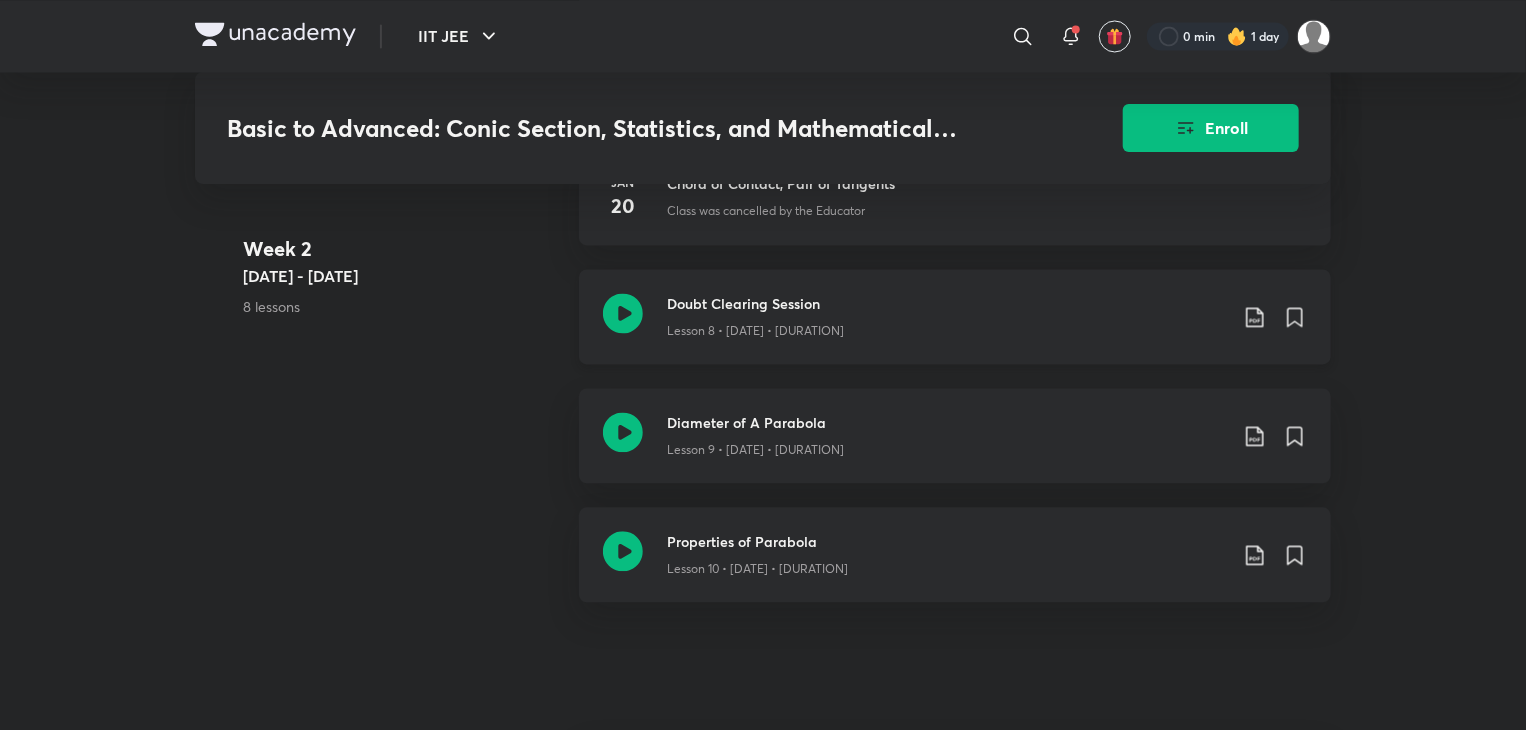 click 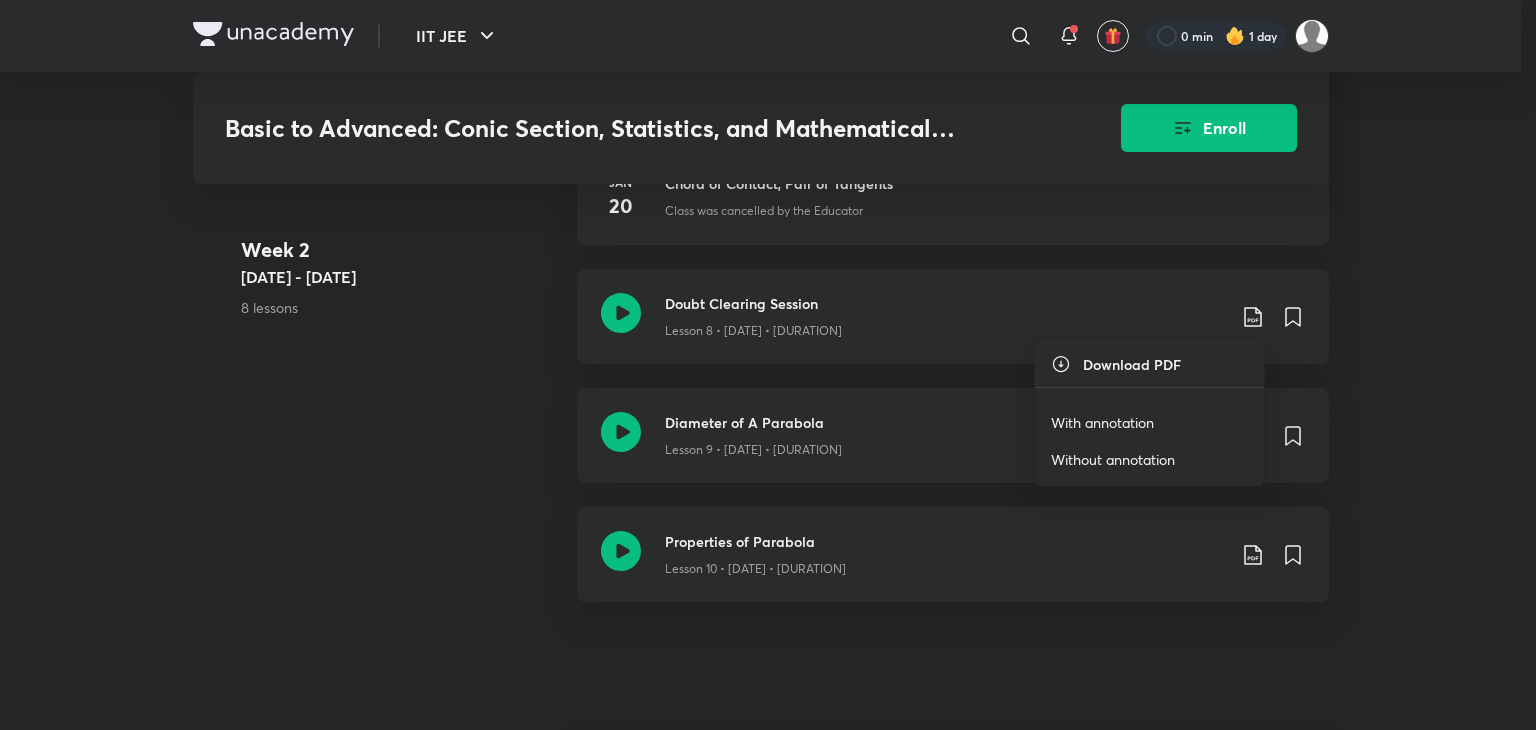 click on "With annotation" at bounding box center (1149, 422) 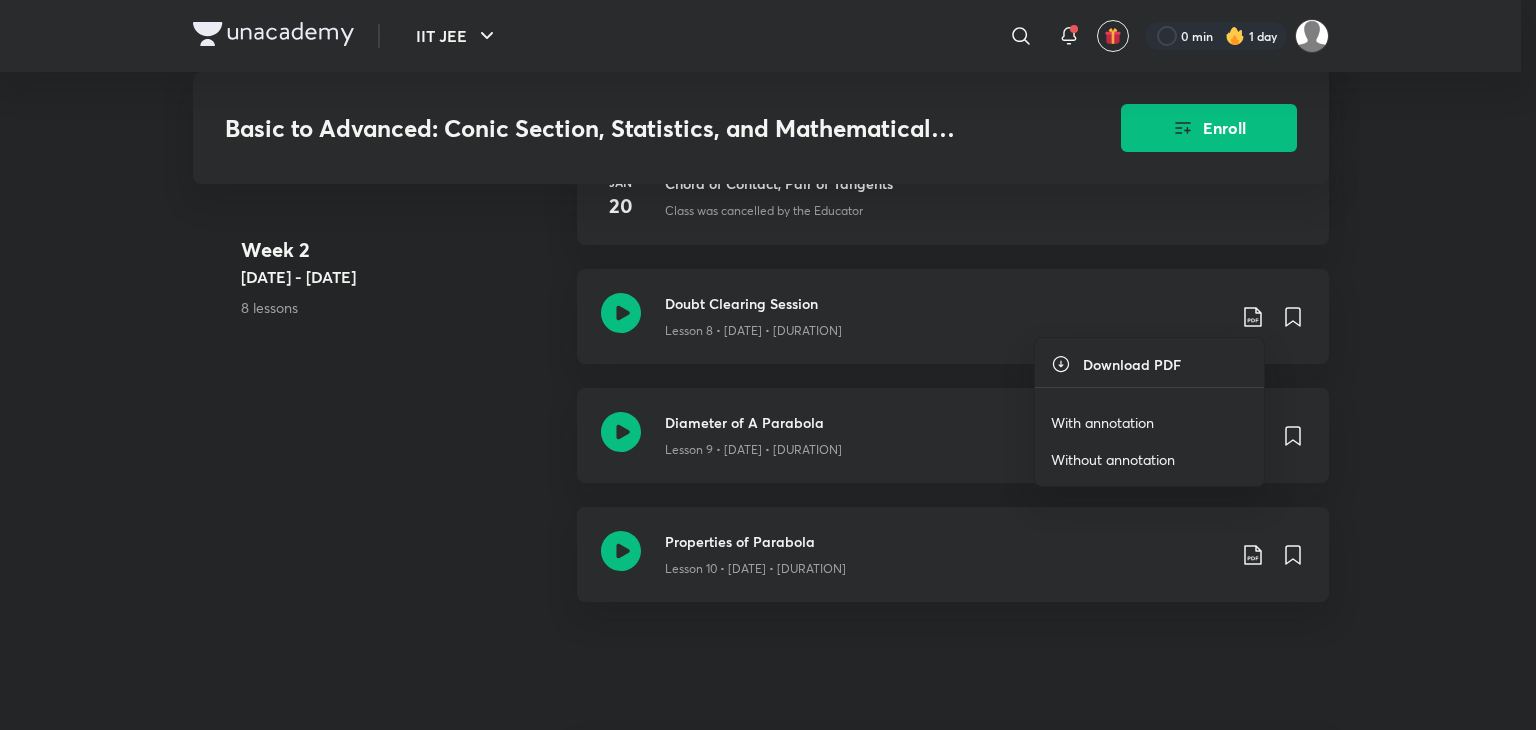 click on "With annotation" at bounding box center (1102, 422) 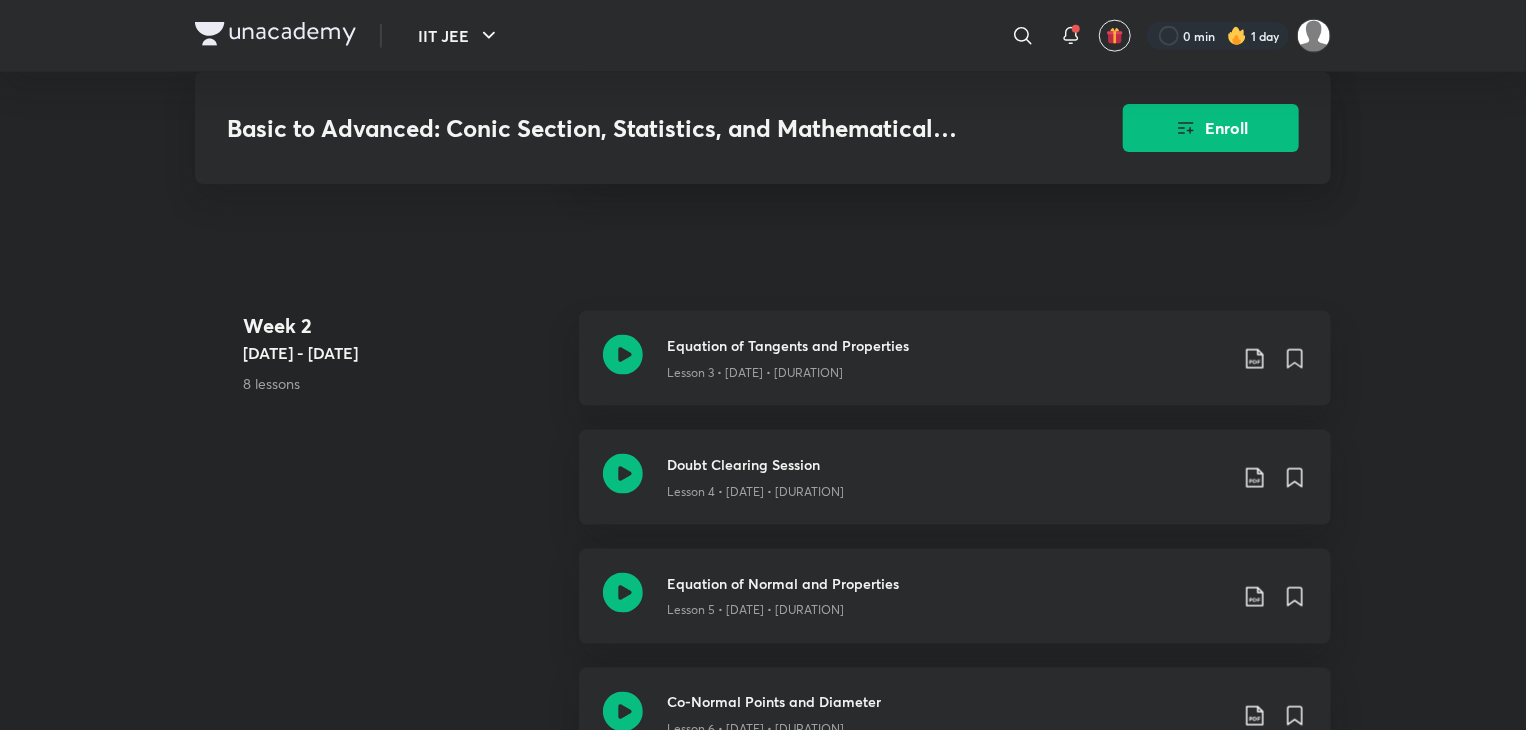 scroll, scrollTop: 38, scrollLeft: 0, axis: vertical 